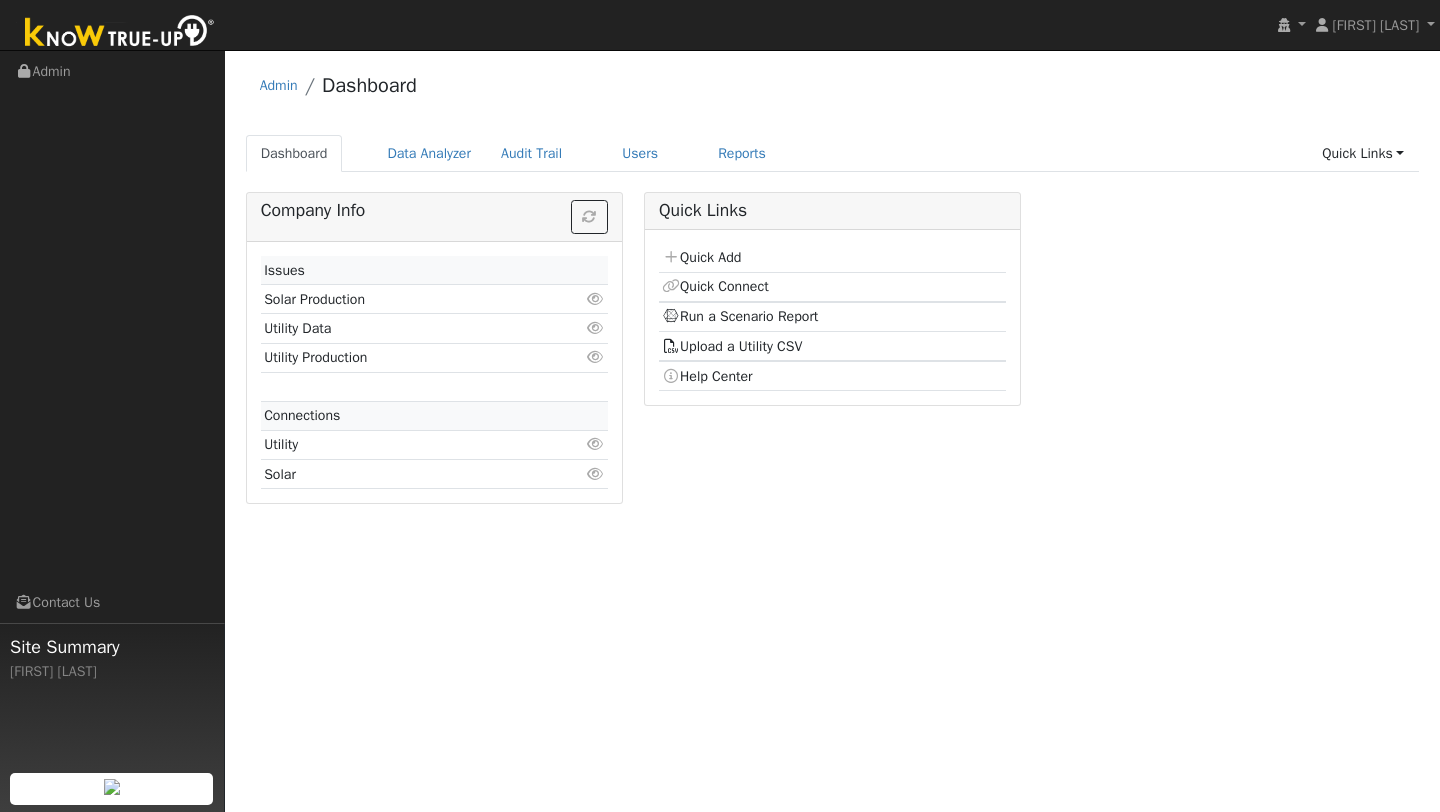 scroll, scrollTop: 0, scrollLeft: 0, axis: both 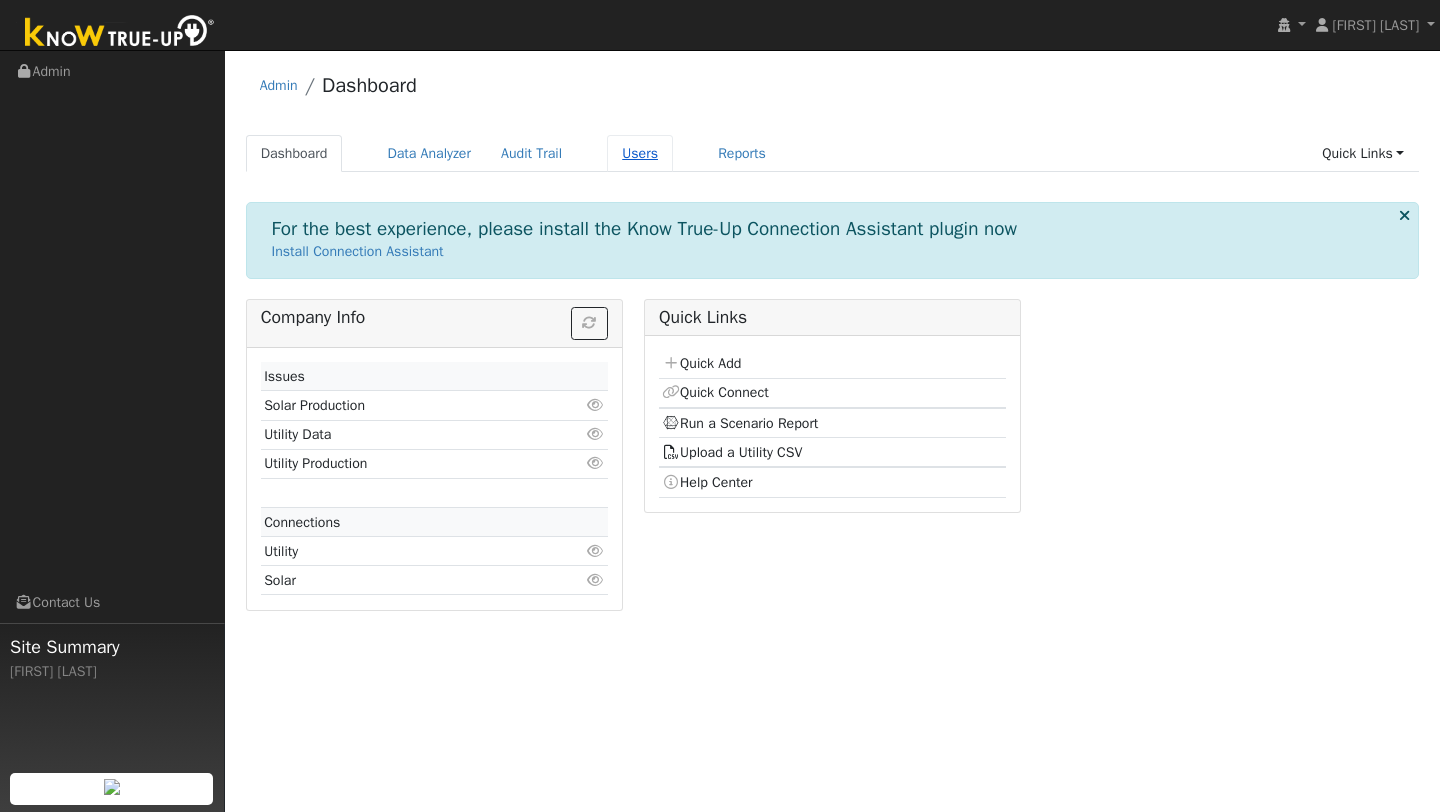 click on "Users" at bounding box center (640, 153) 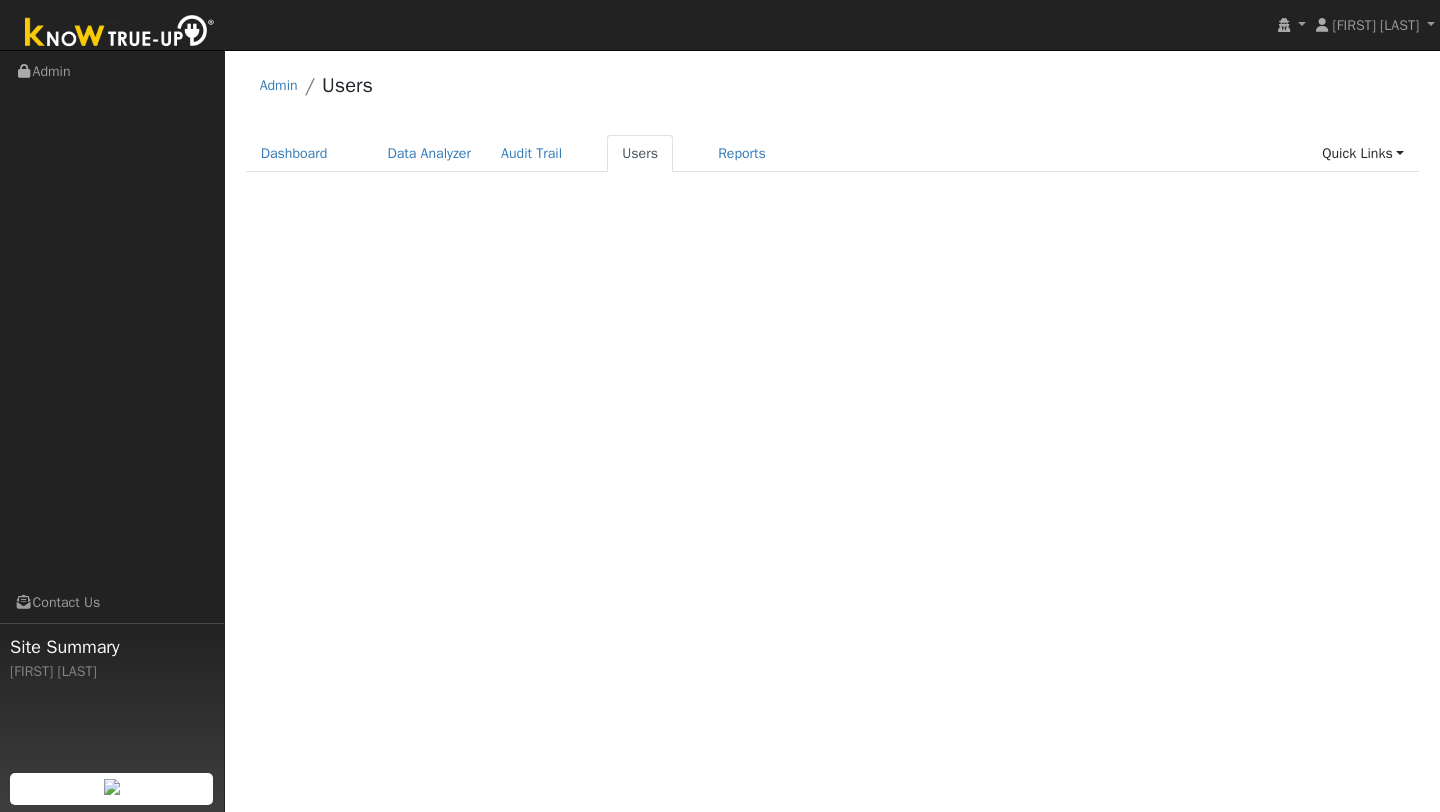 scroll, scrollTop: 0, scrollLeft: 0, axis: both 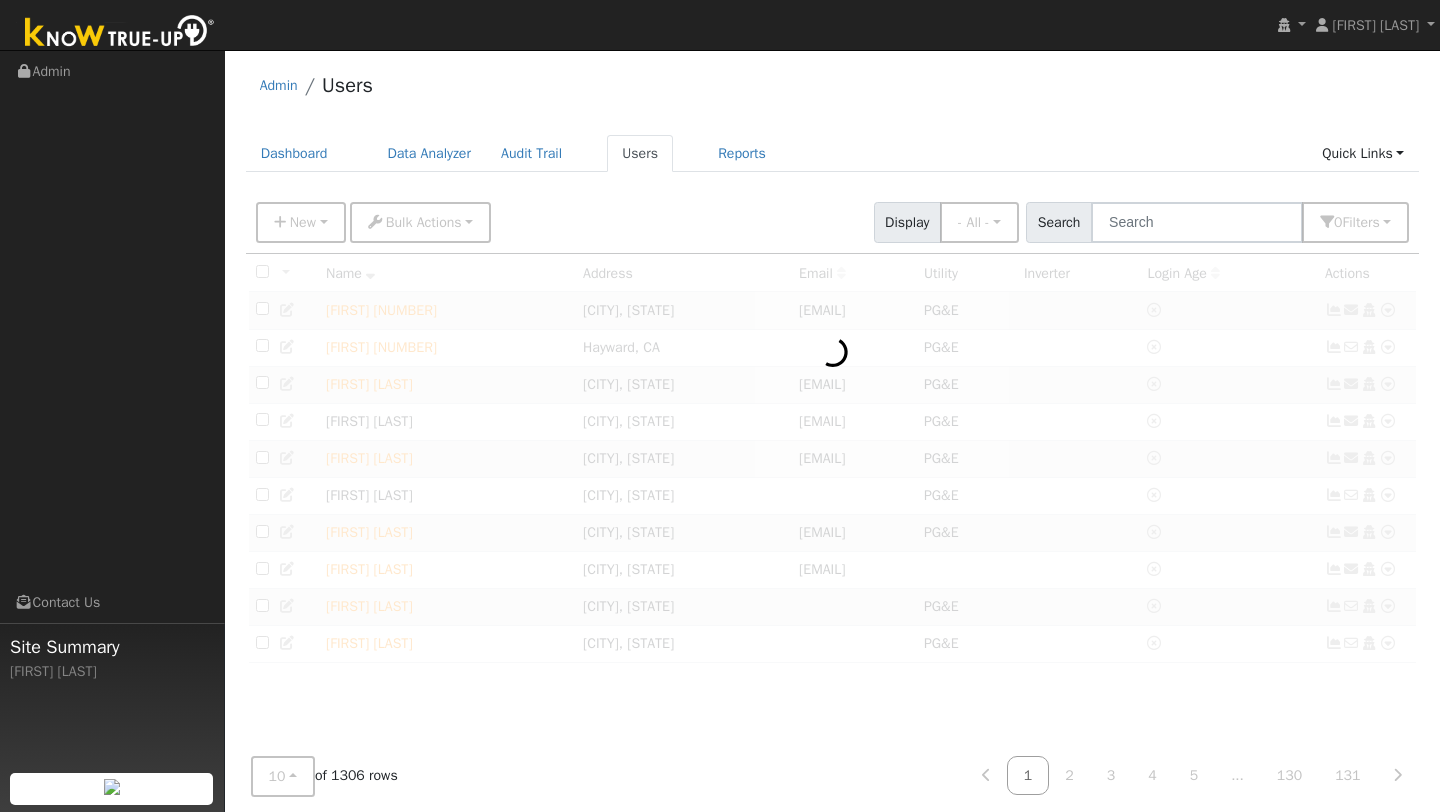 click on "New Add User Quick Add Quick Connect Quick Convert Lead   Bulk Actions Send Email Assign Fields Export CSV Import CSV Disconnect Users Delete Users Display - All - - All - Customers Leads Staff Search  0  Filter s  My accounts Role   Show - All -  Show Leads  Admin  Billing Admin  Account Manager  Manager  Salesperson  Owner  None  Any Utility   None  Any  Any Connection Solar   None  Any Trial   Trials Only  Expired Trials Only  Active Trials Only Access   Access Only  Expired Access Only  Active Access Only Advanced Filter Clear All" at bounding box center (832, 219) 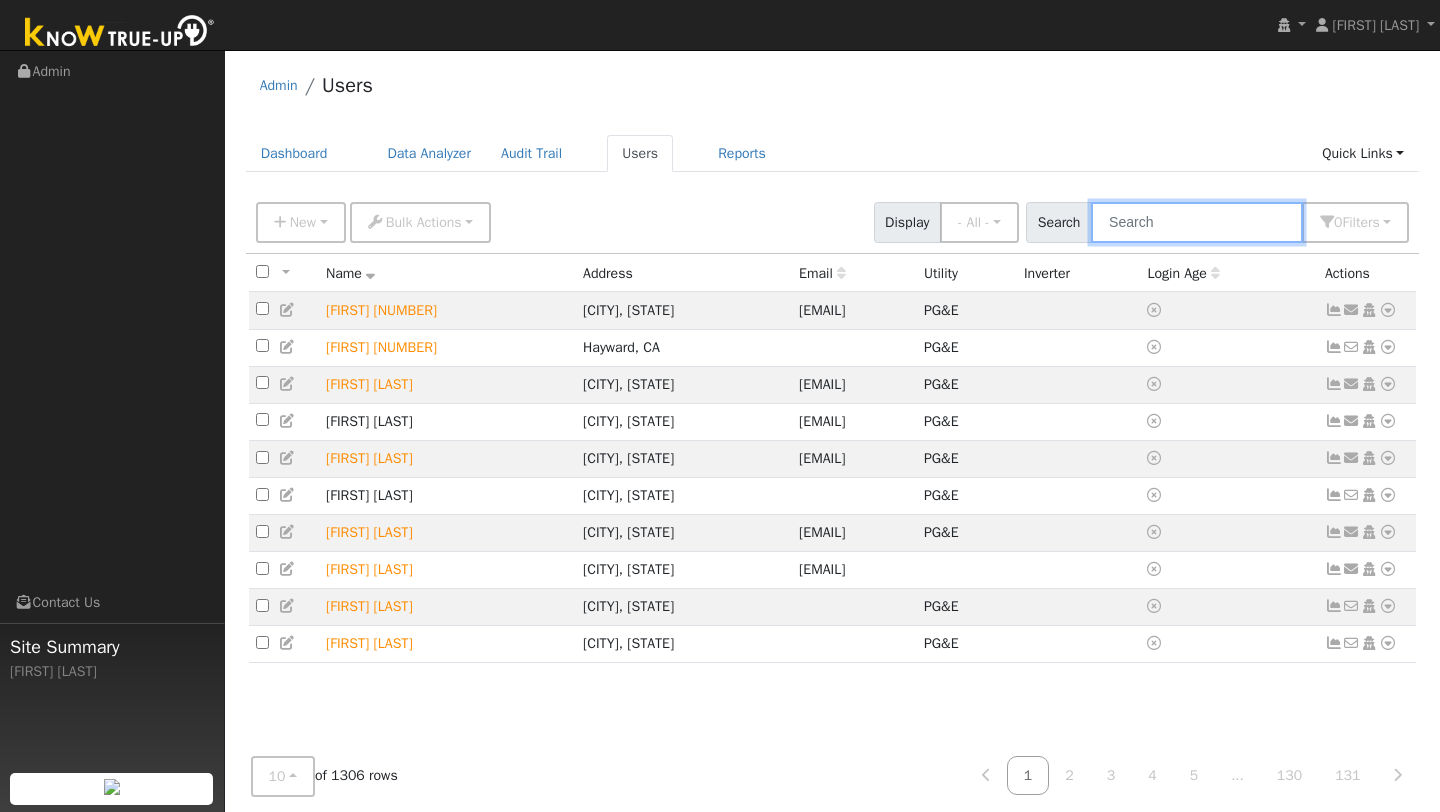 click at bounding box center (1197, 222) 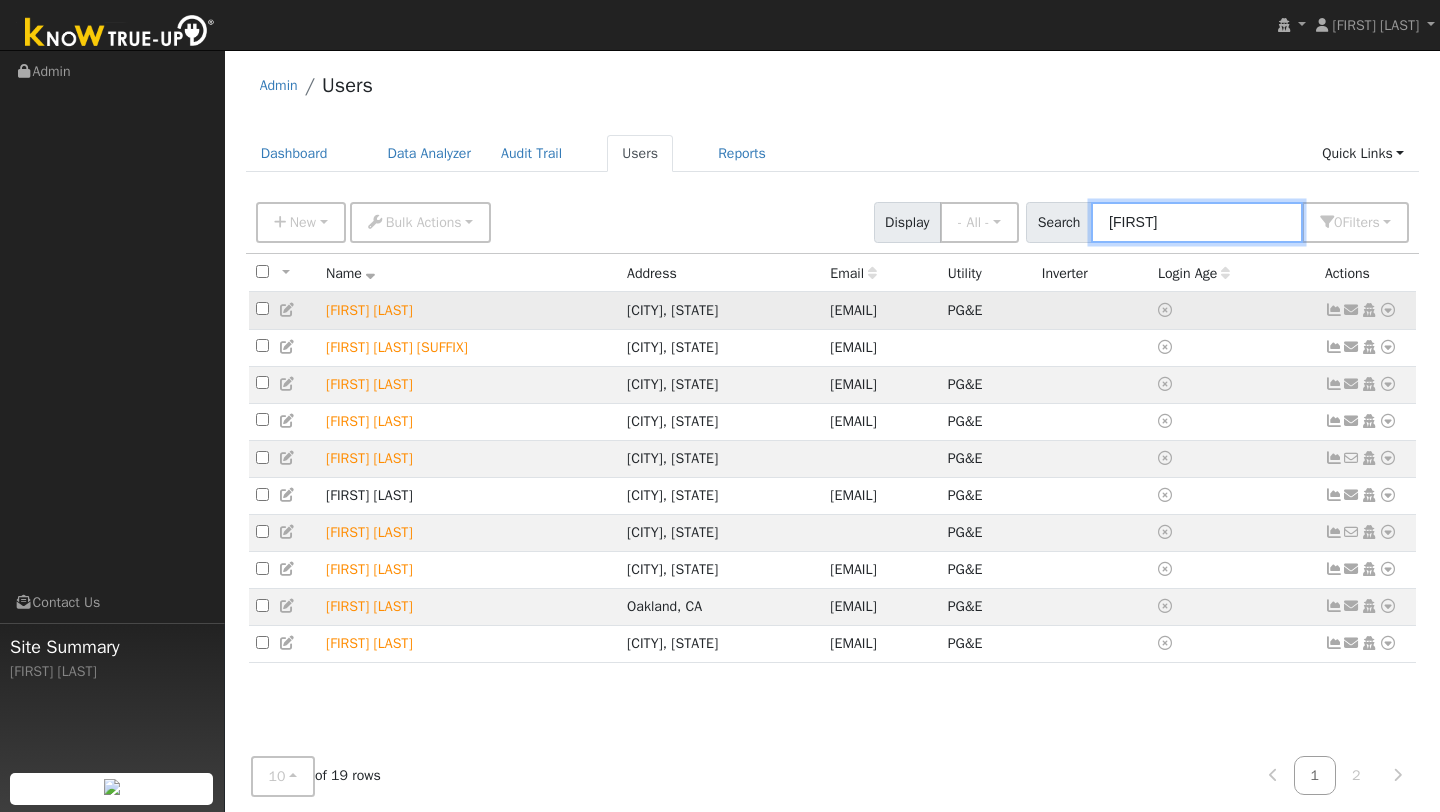 type on "steve" 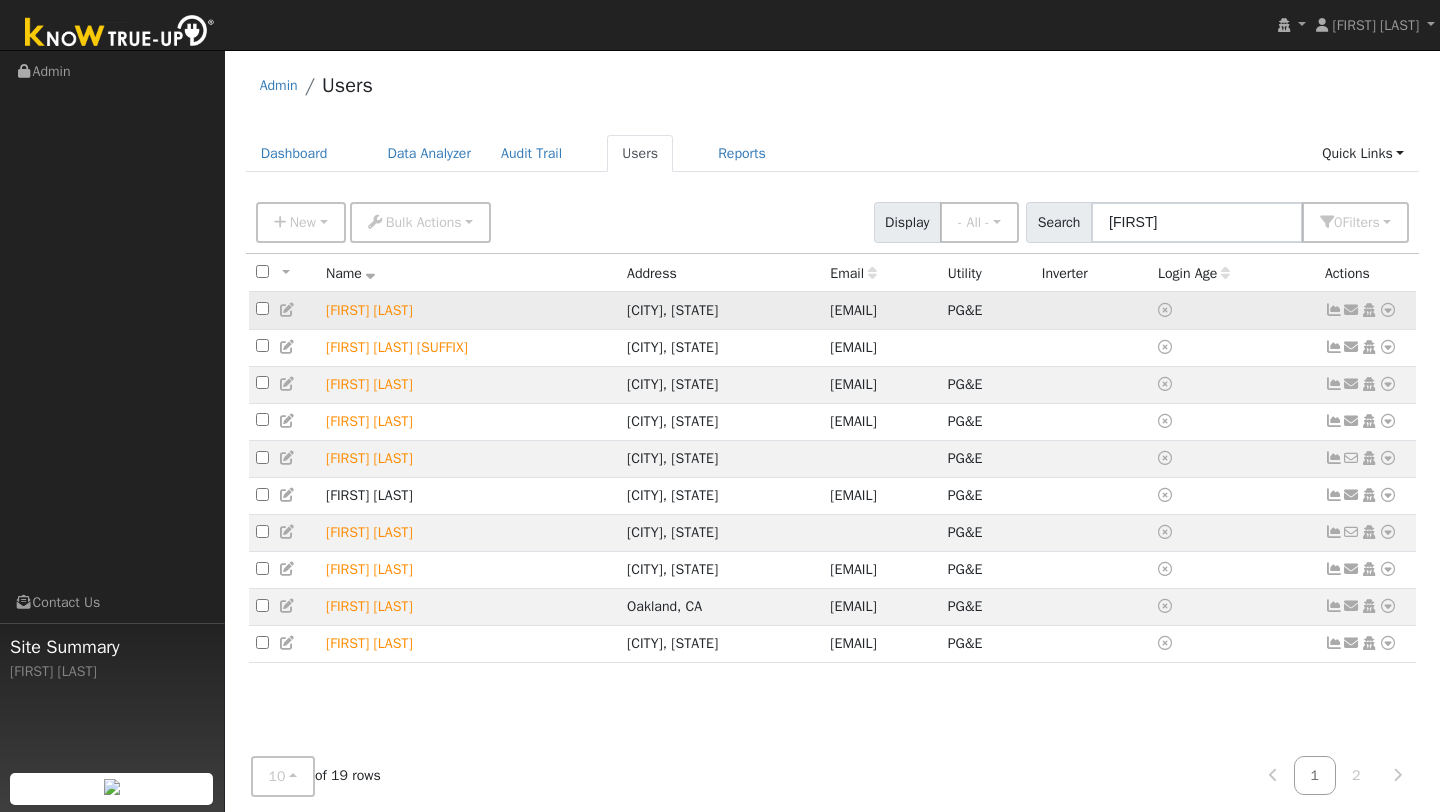 click at bounding box center [1388, 310] 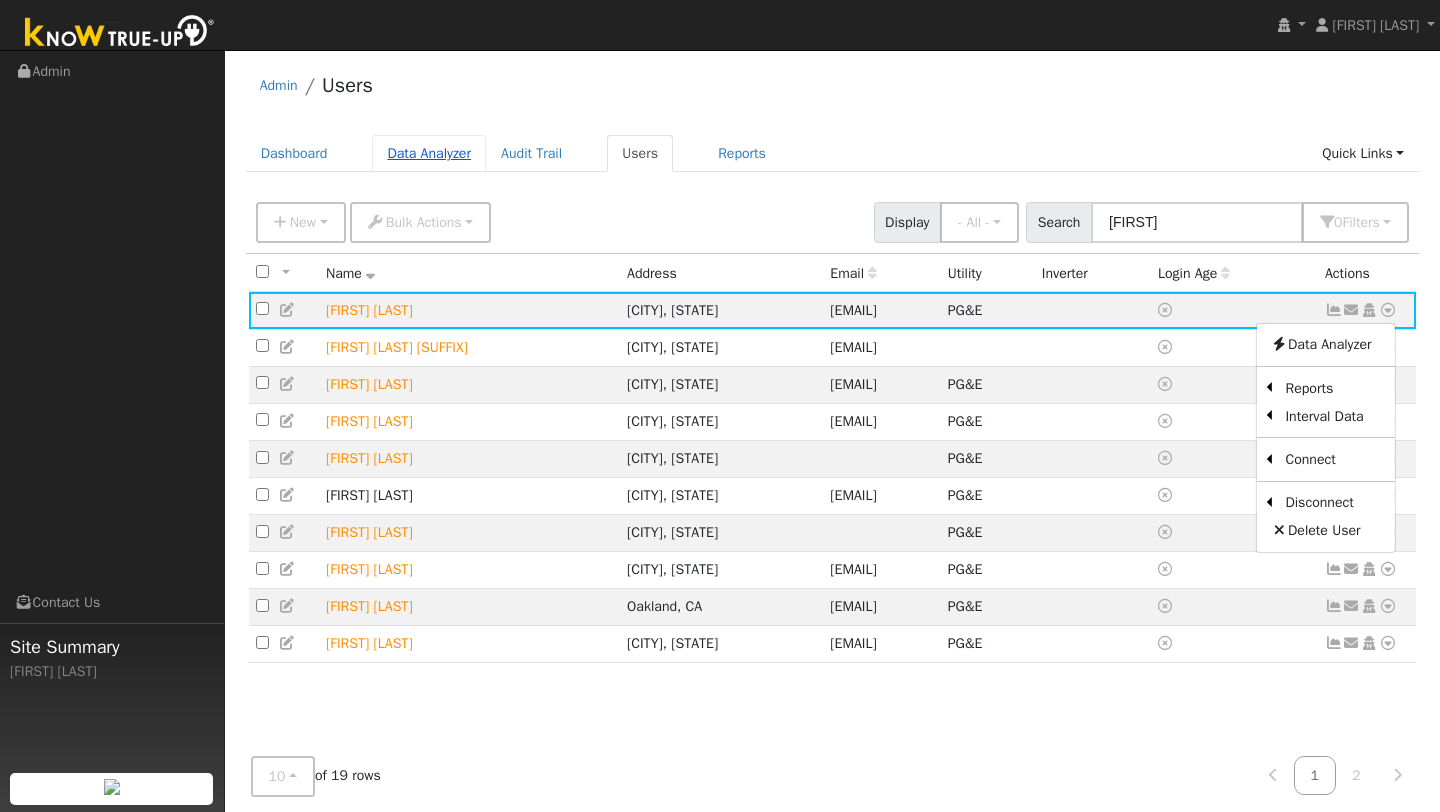 click on "Data Analyzer" at bounding box center (429, 153) 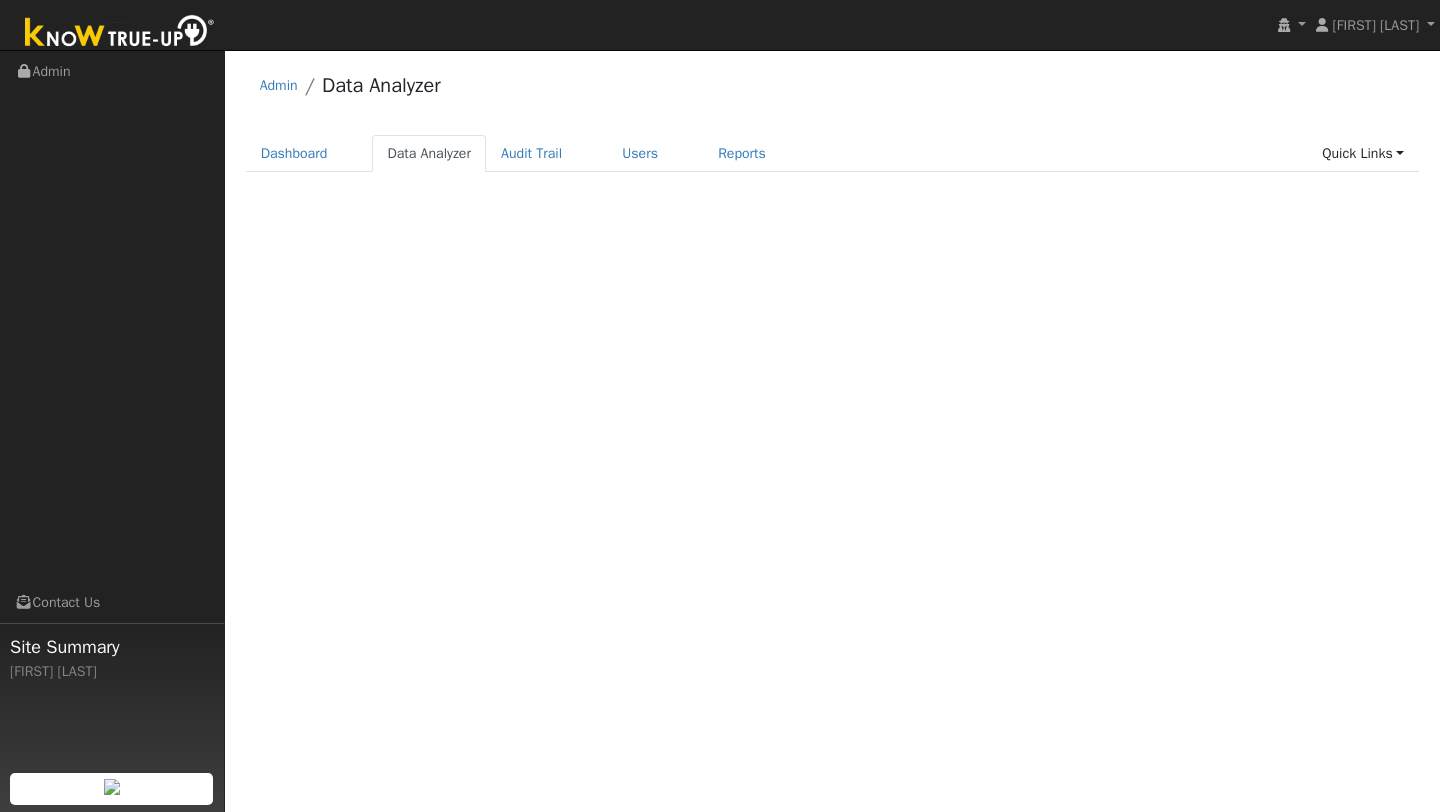 scroll, scrollTop: 0, scrollLeft: 0, axis: both 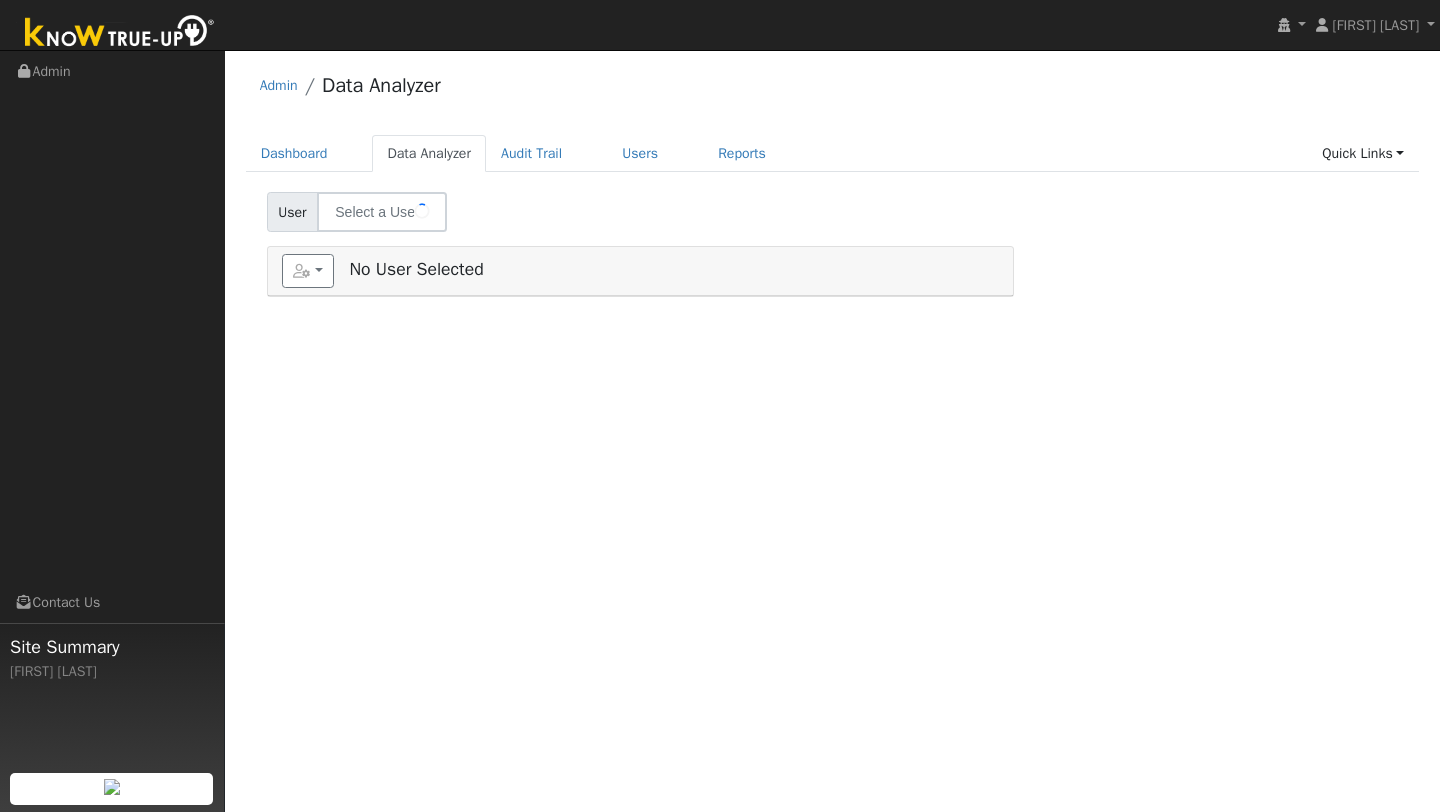 type on "[FIRST] [LAST]" 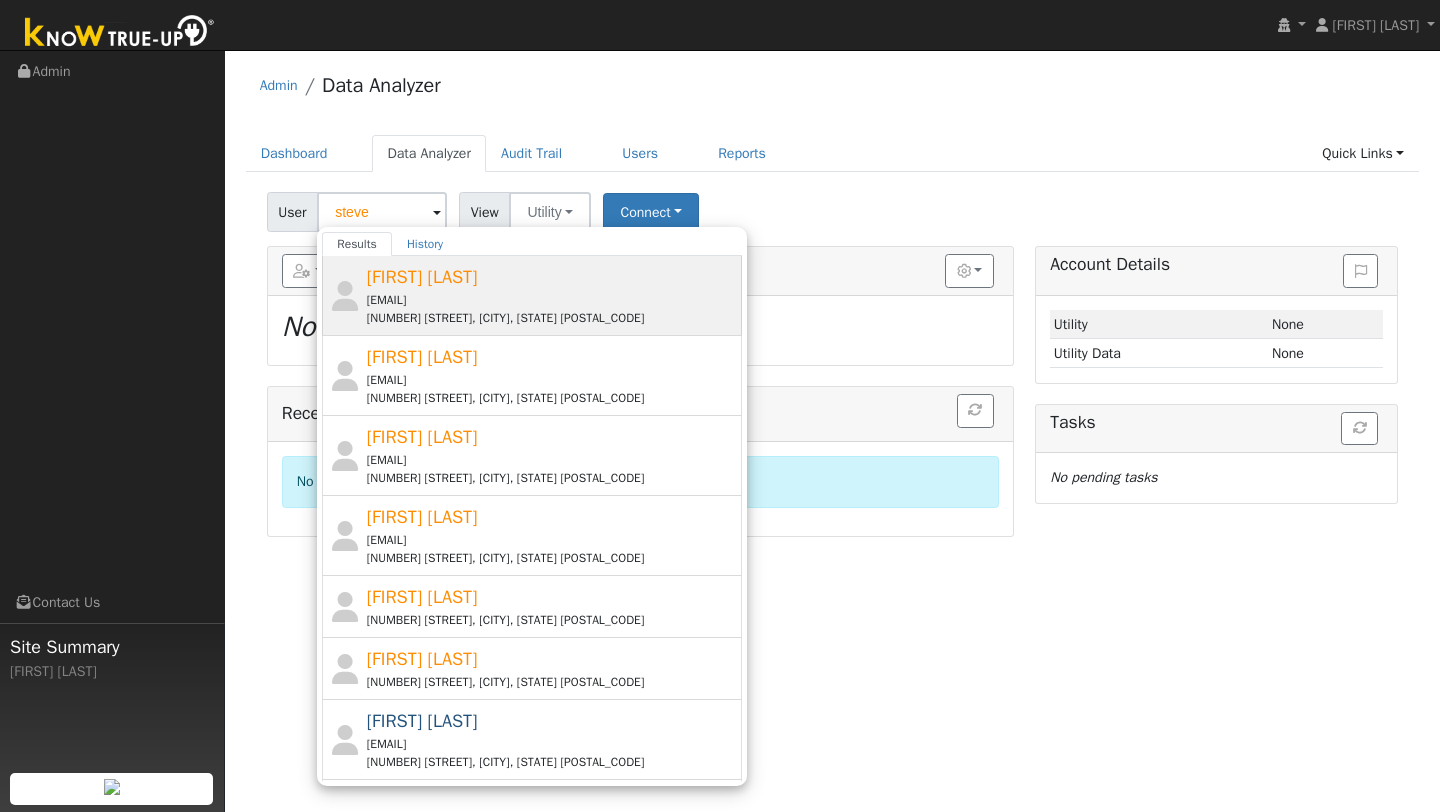 click on "[EMAIL]" at bounding box center [552, 300] 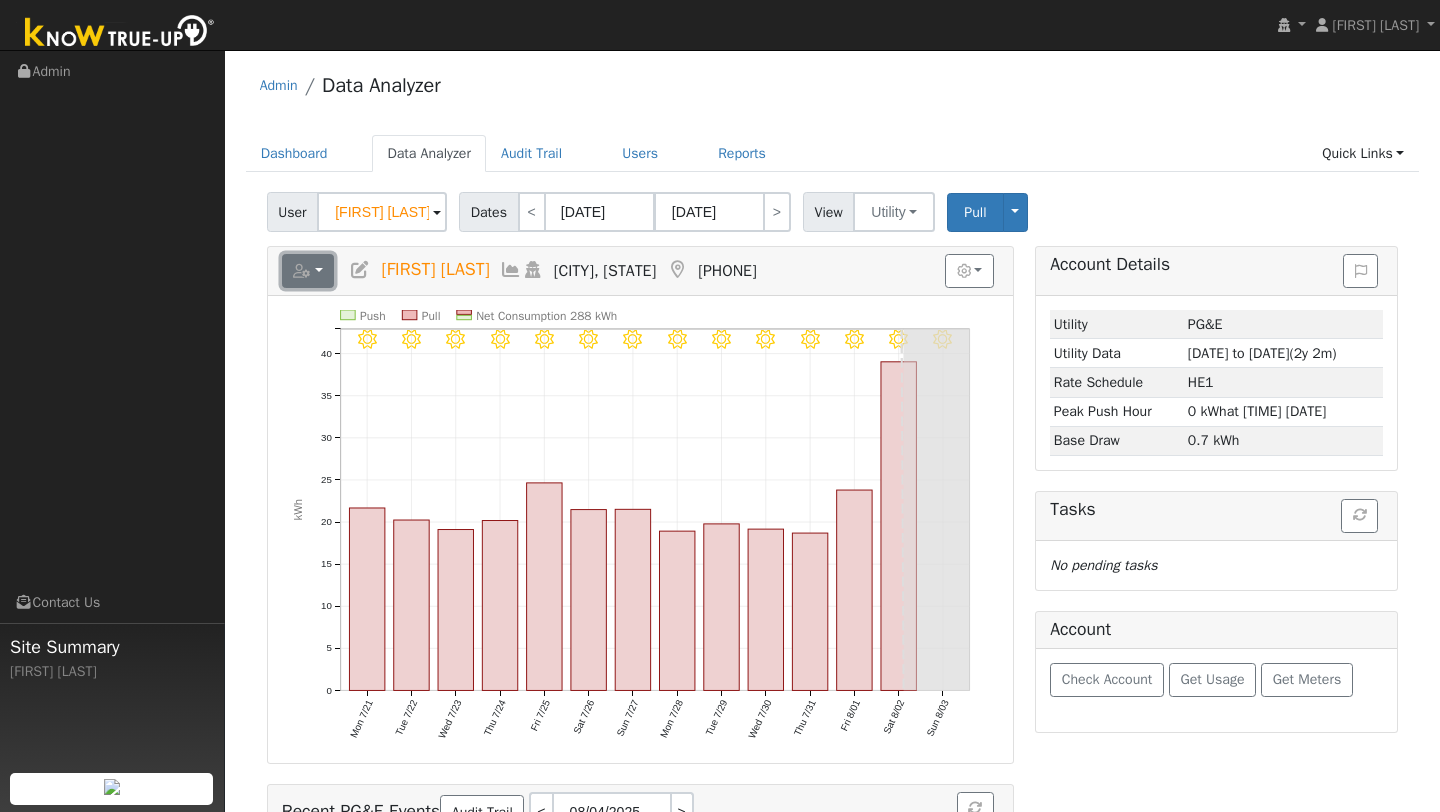 click at bounding box center (308, 271) 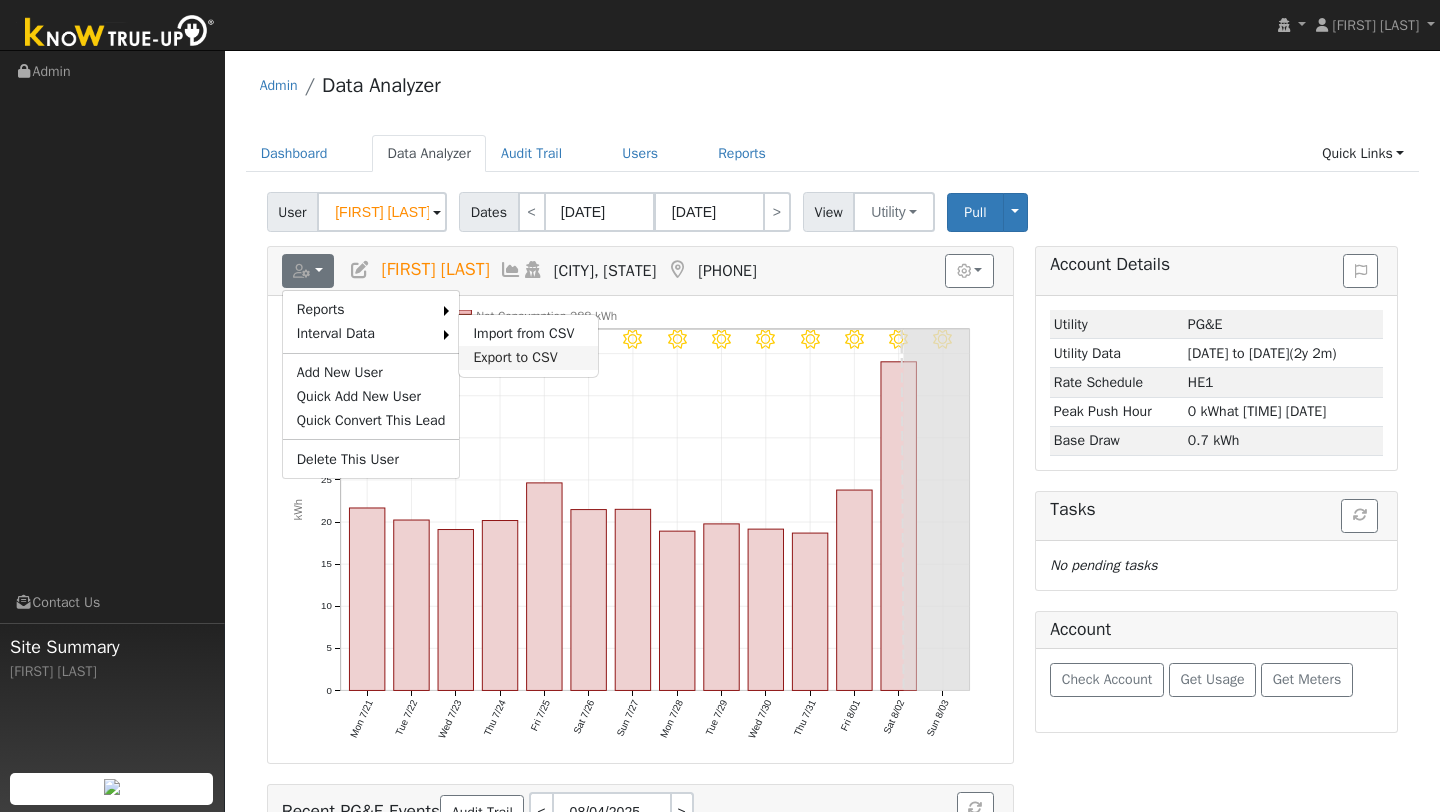 click on "Export to CSV" at bounding box center [528, 358] 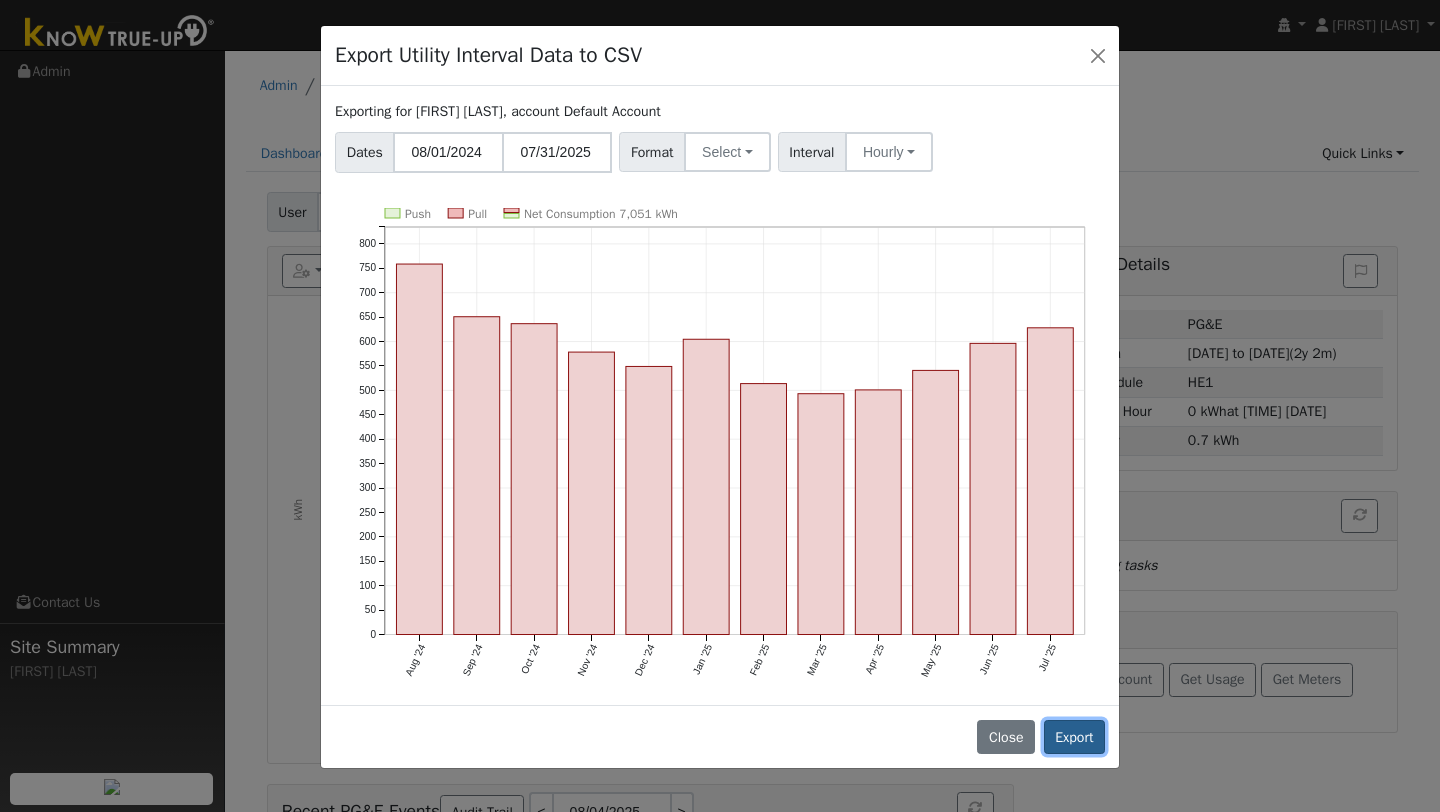 click on "Export" at bounding box center (1074, 737) 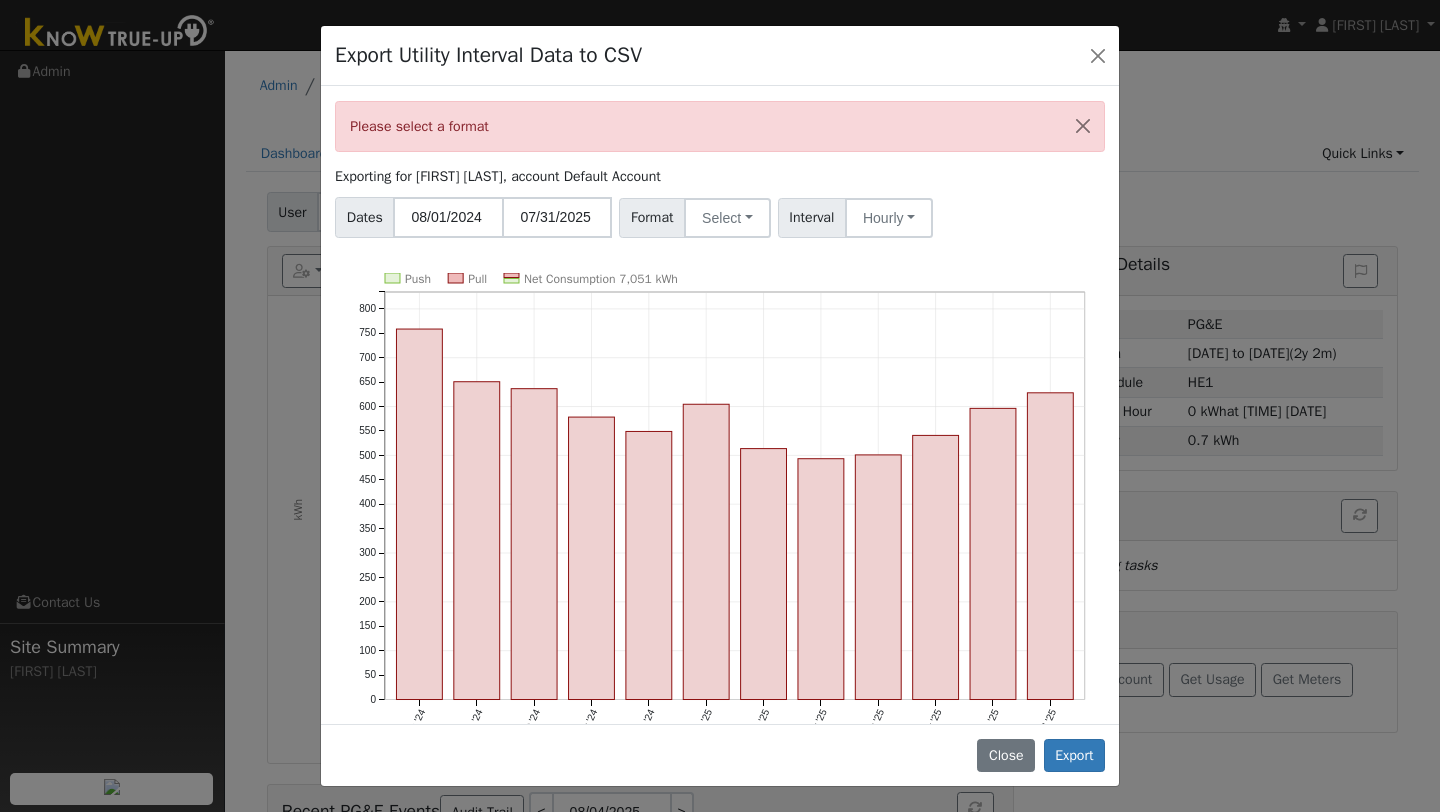 click on "Close Export" at bounding box center [720, 755] 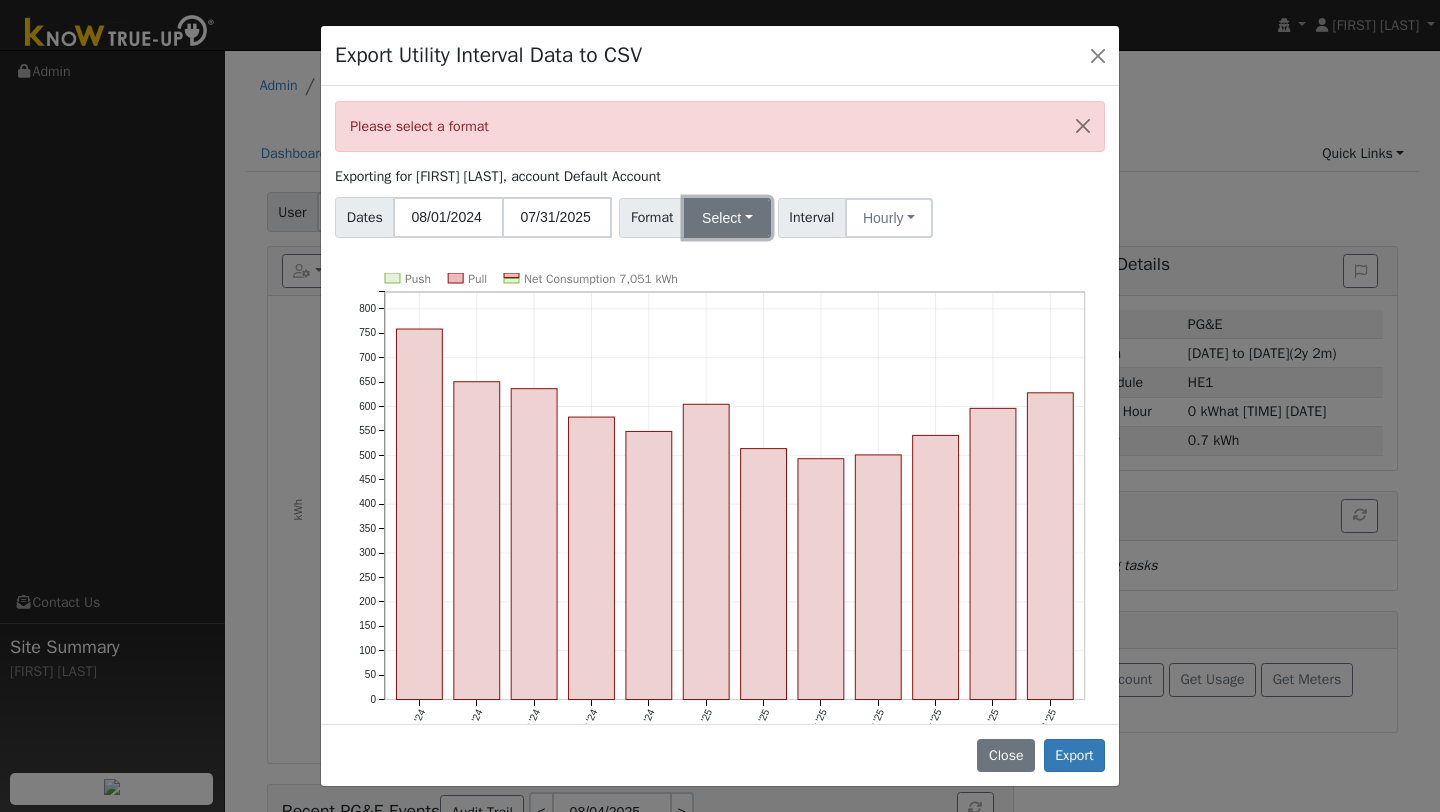 click on "Select" at bounding box center [727, 218] 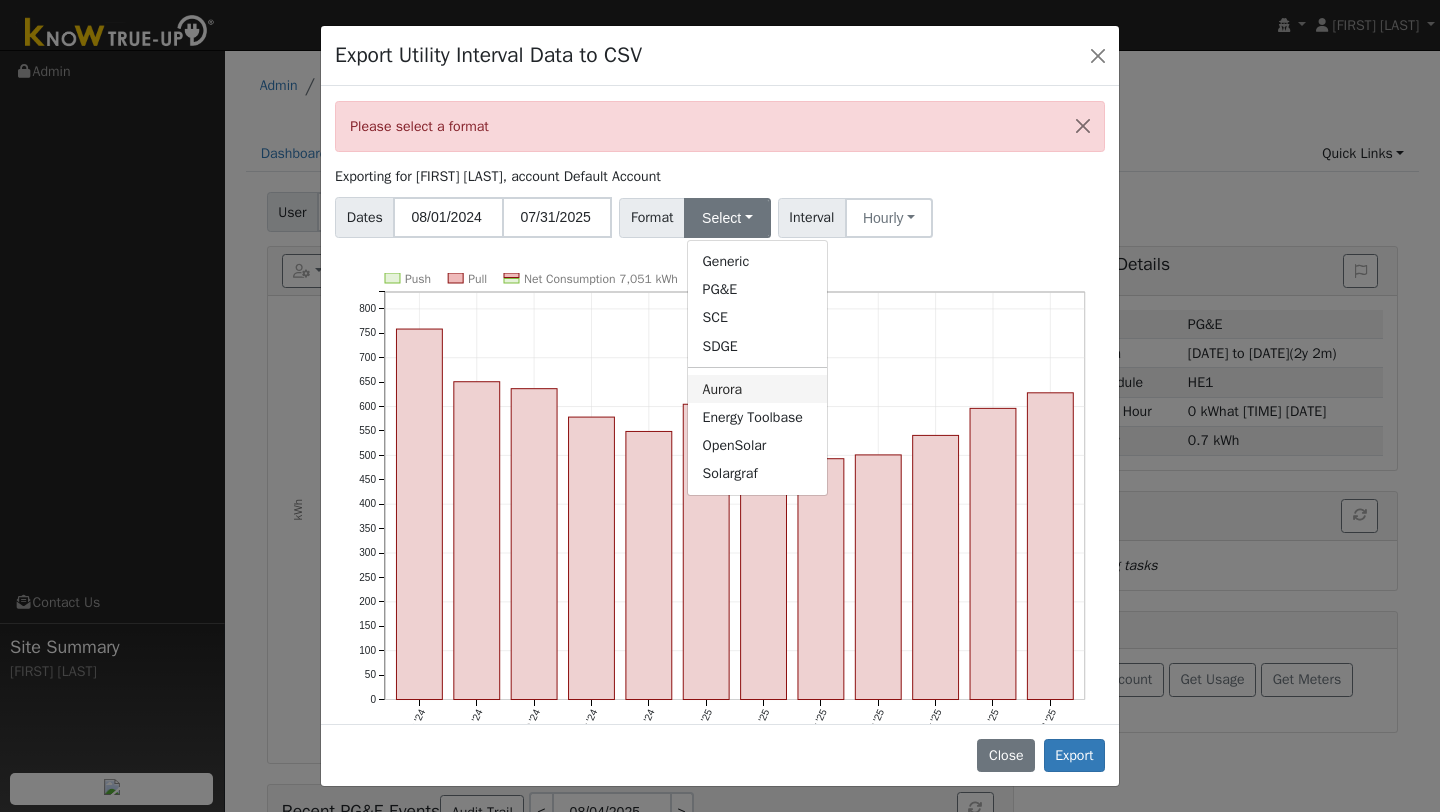 click on "Aurora" at bounding box center [757, 389] 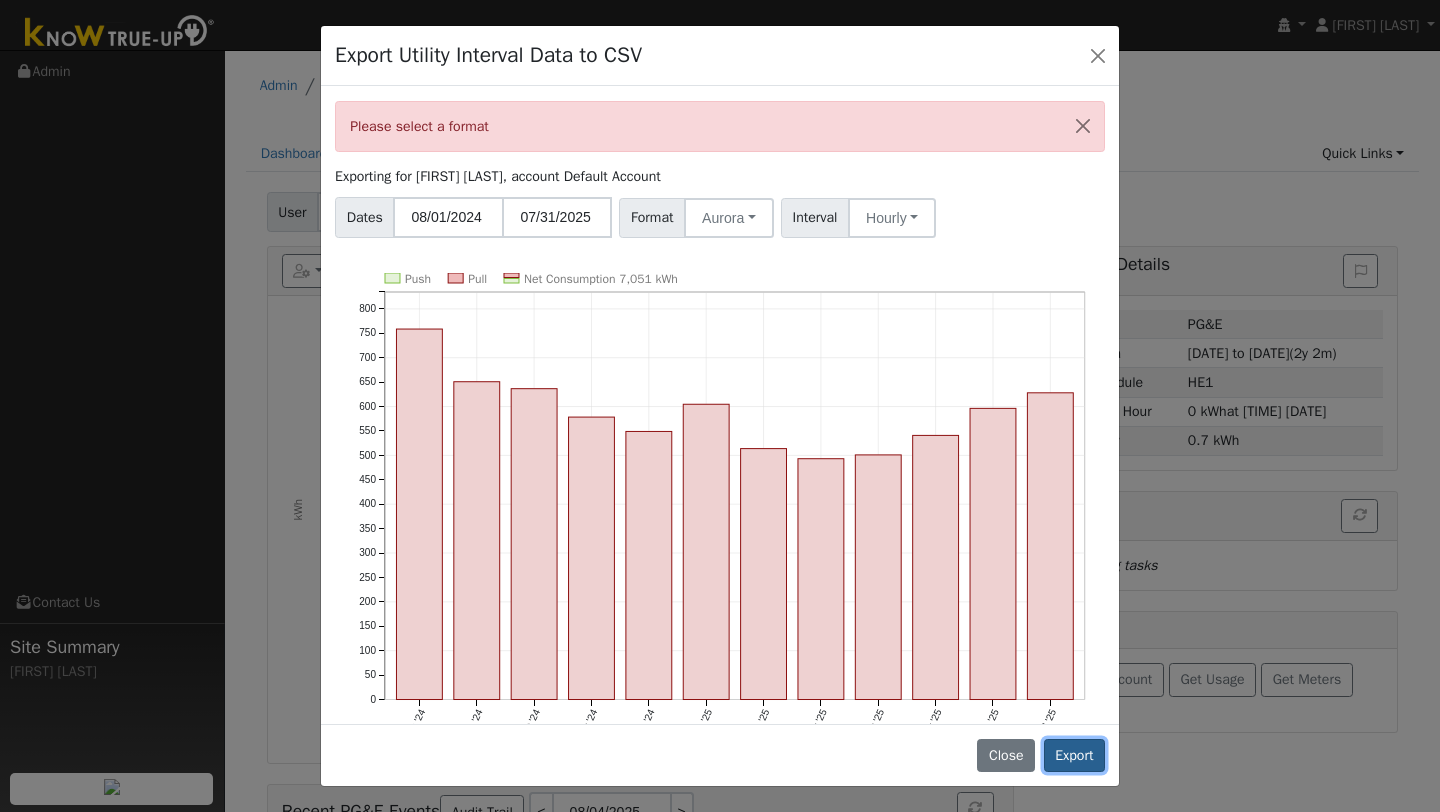 click on "Export" at bounding box center [1074, 756] 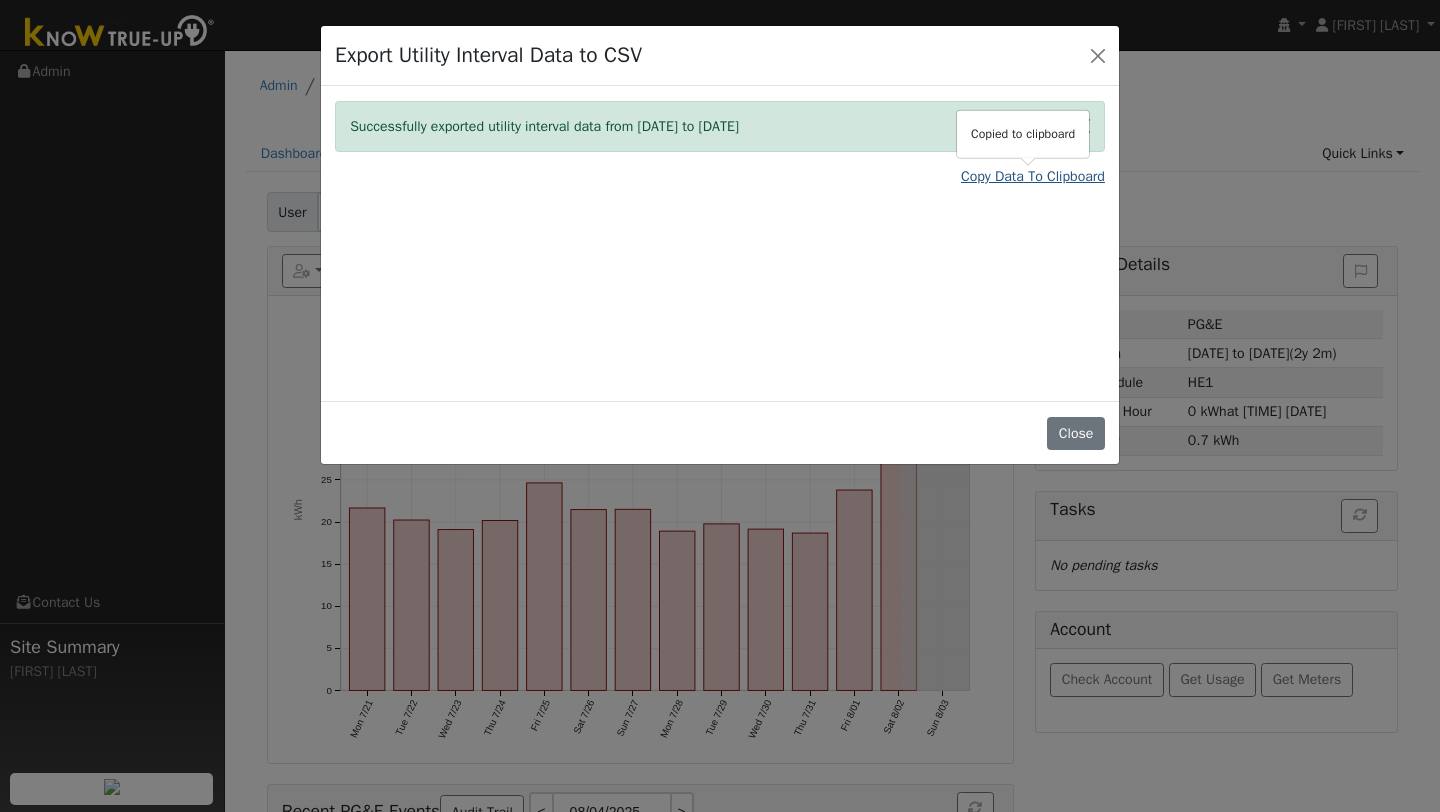 click on "Copy Data To Clipboard" at bounding box center (1033, 176) 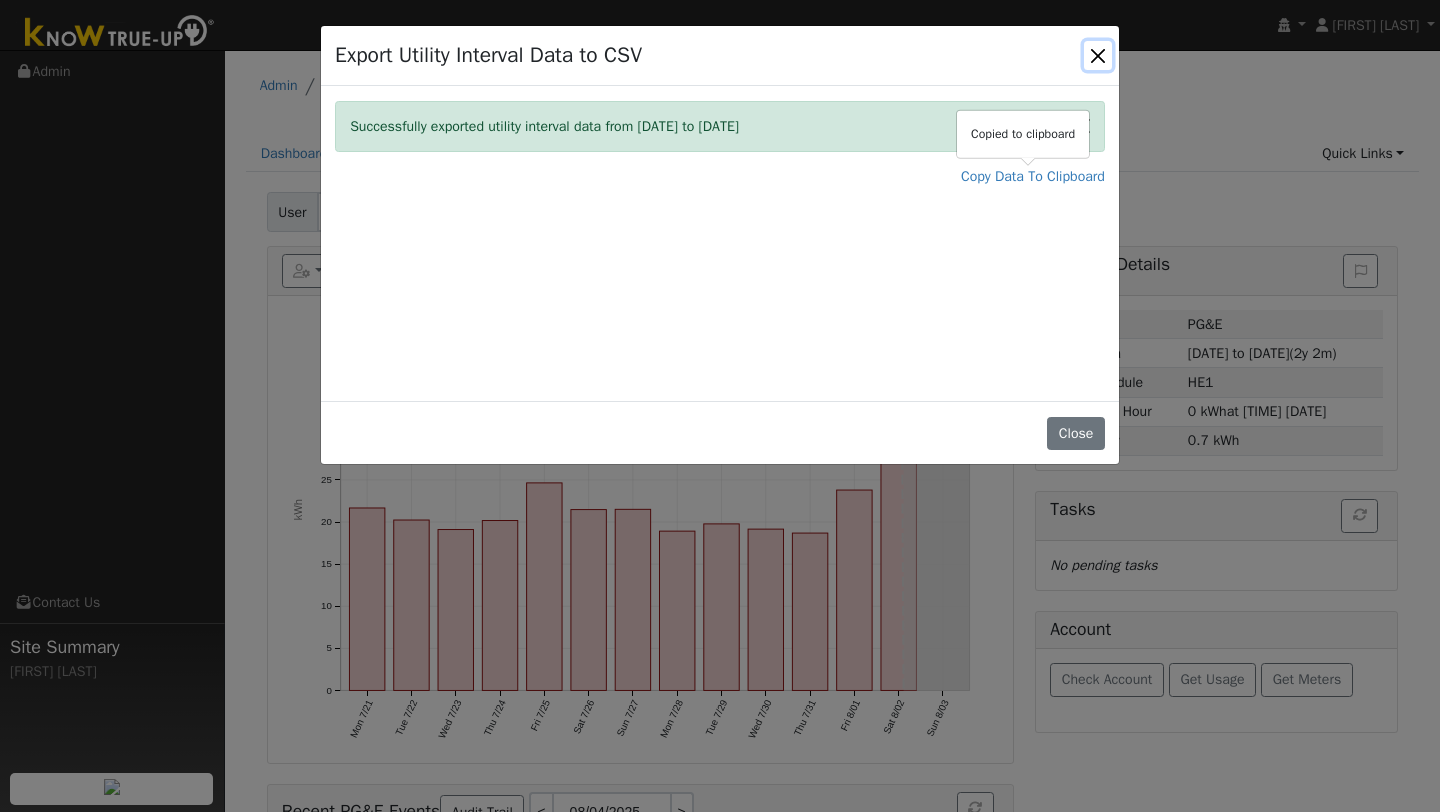 click at bounding box center [1098, 55] 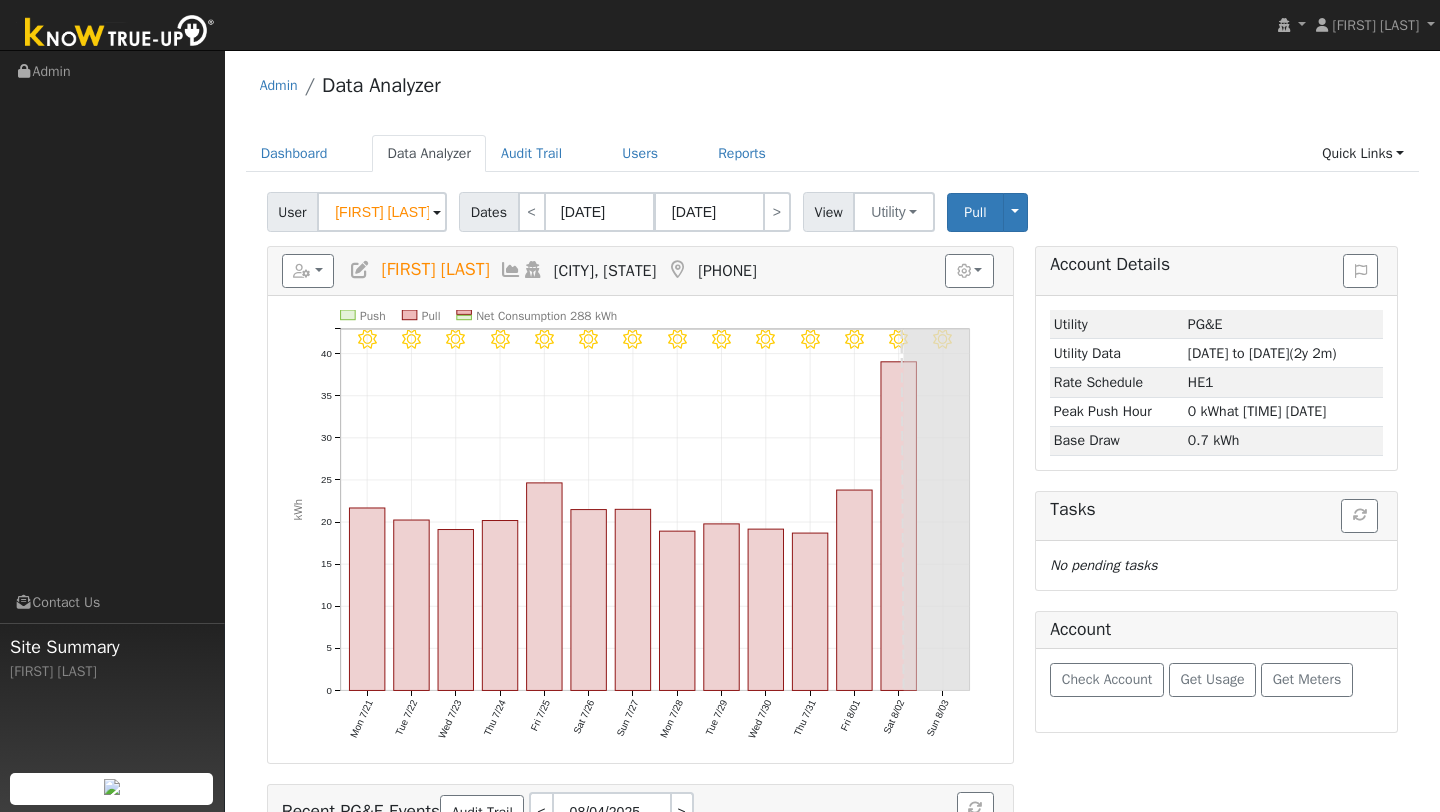 click on "Admin
Data Analyzer" at bounding box center (833, 90) 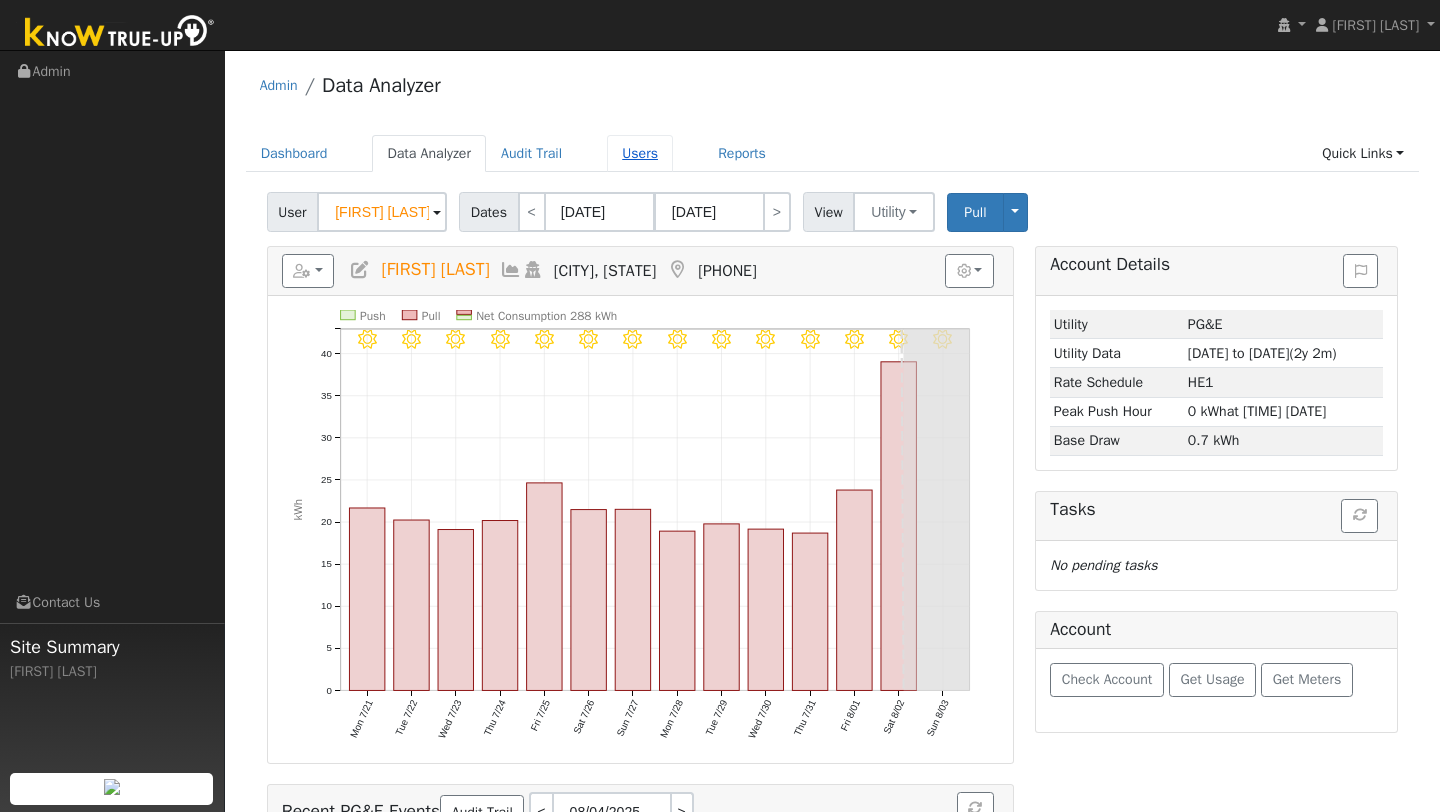 click on "Users" at bounding box center (640, 153) 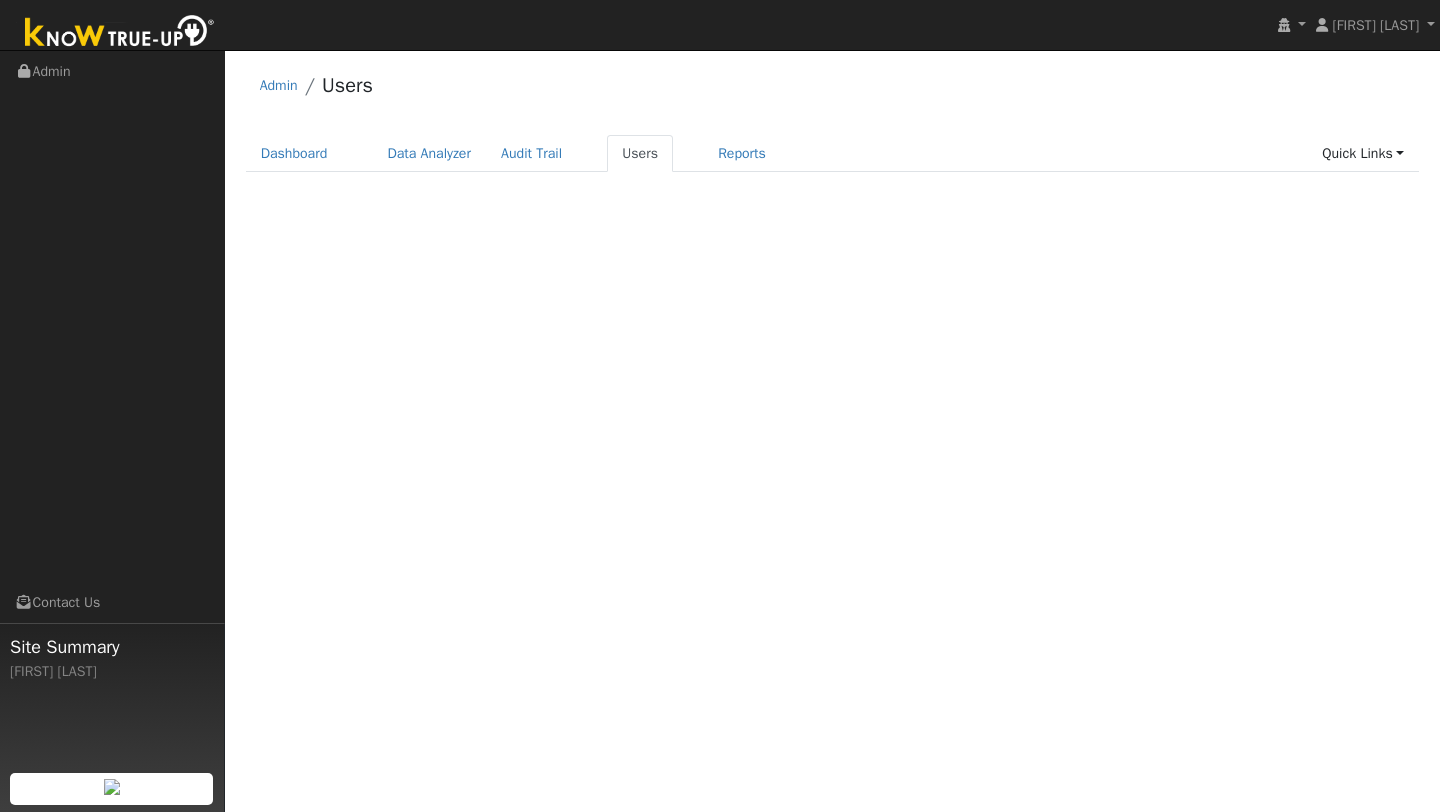 scroll, scrollTop: 0, scrollLeft: 0, axis: both 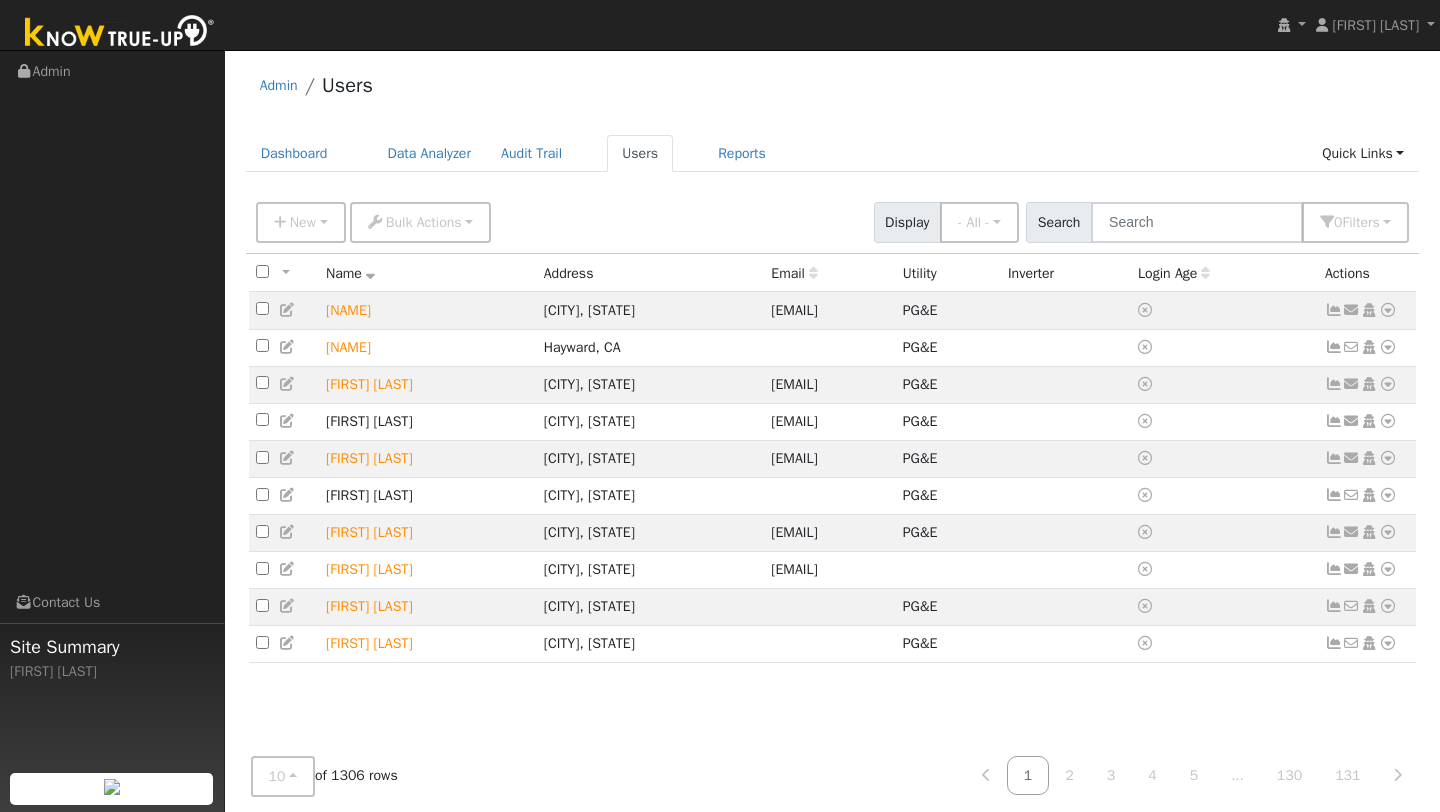 click on "New Add User Quick Add Quick Connect Quick Convert Lead   Bulk Actions Send Email Assign Fields Export CSV Import CSV Disconnect Users Delete Users Display - All - - All - Customers Leads Staff Search  0  Filter s  My accounts Role   Show - All -  Show Leads  Admin  Billing Admin  Account Manager  Manager  Salesperson  Owner  None  Any Utility   None  Any  Any Connection Solar   None  Any Trial   Trials Only  Expired Trials Only  Active Trials Only Access   Access Only  Expired Access Only  Active Access Only Advanced Filter Clear All" at bounding box center (832, 219) 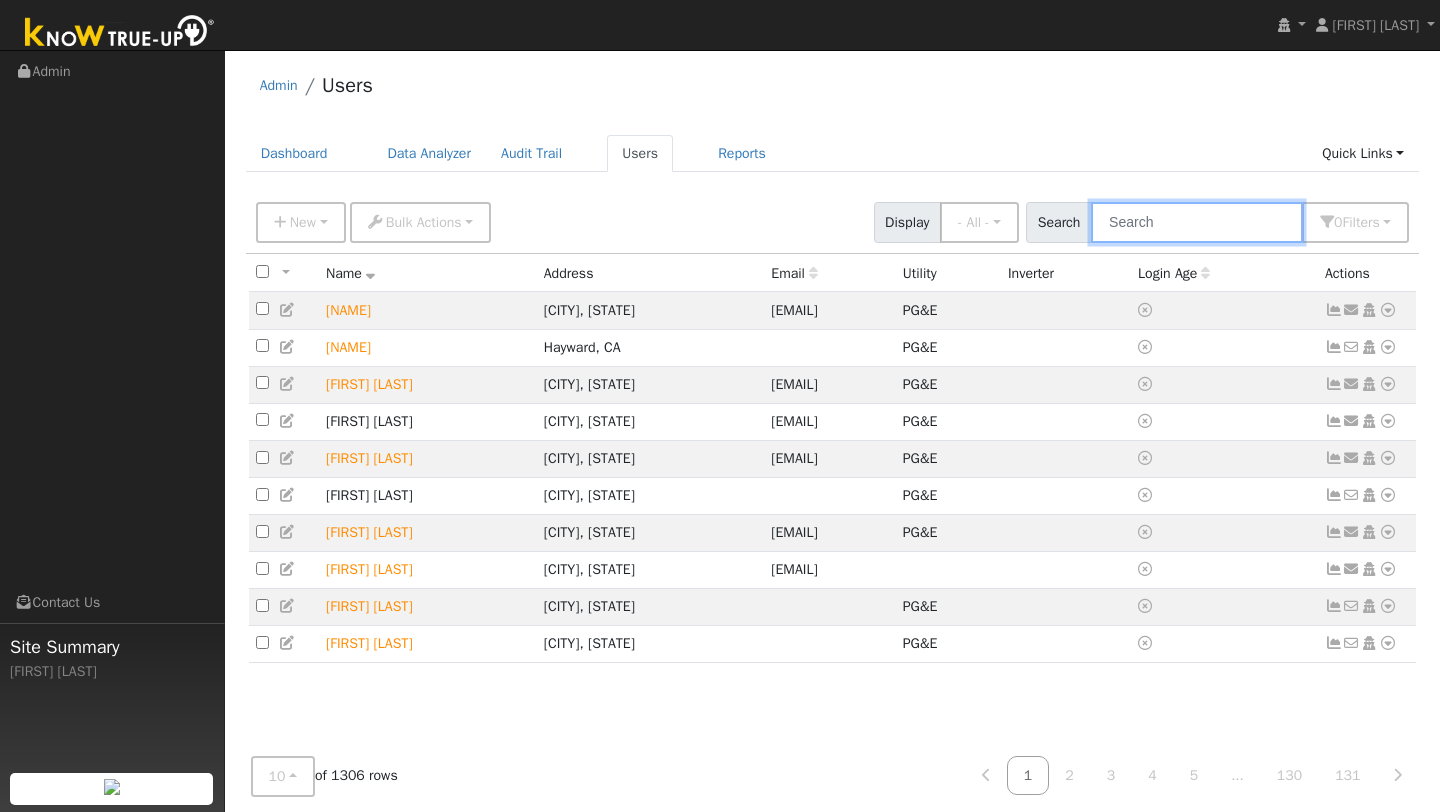 click at bounding box center (1197, 222) 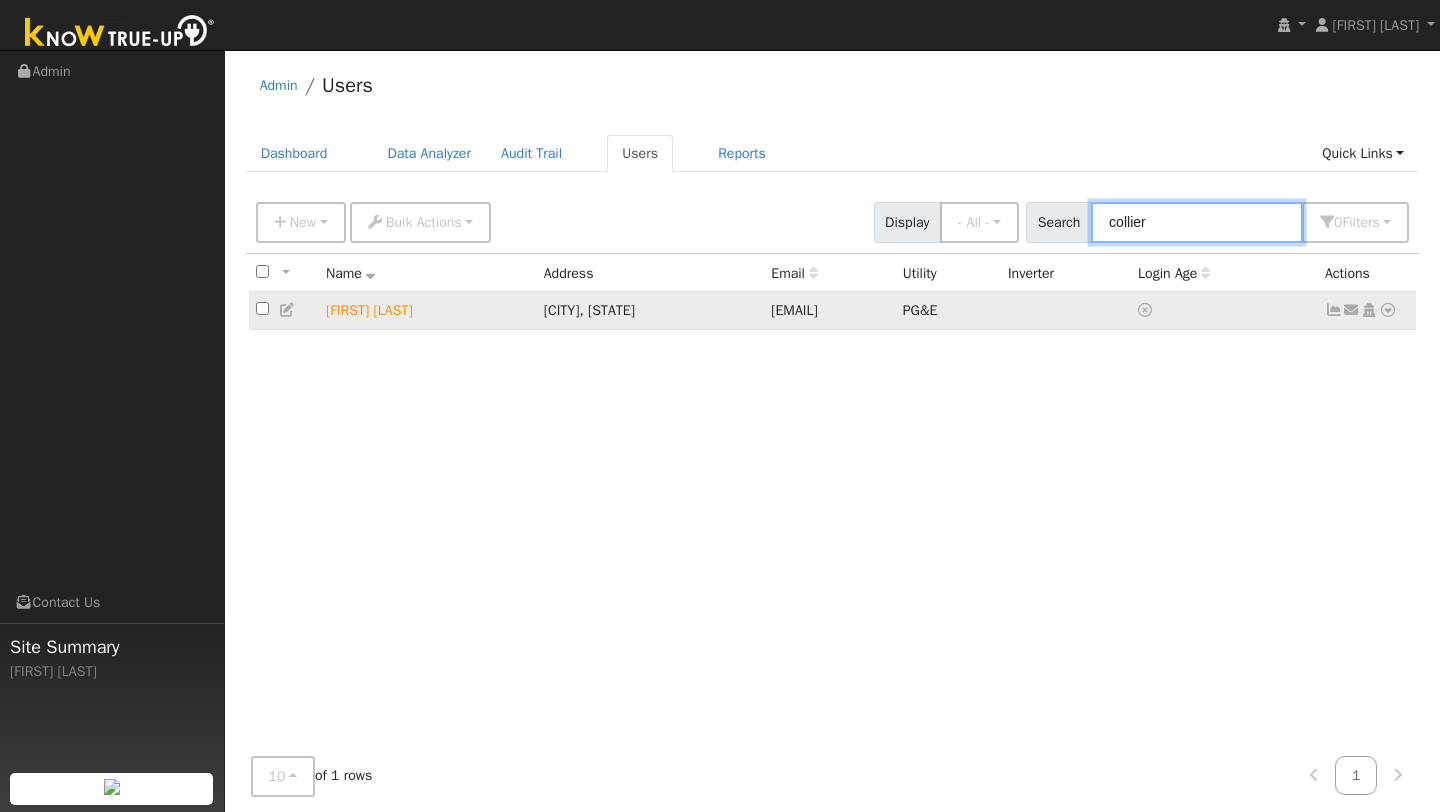 type on "collier" 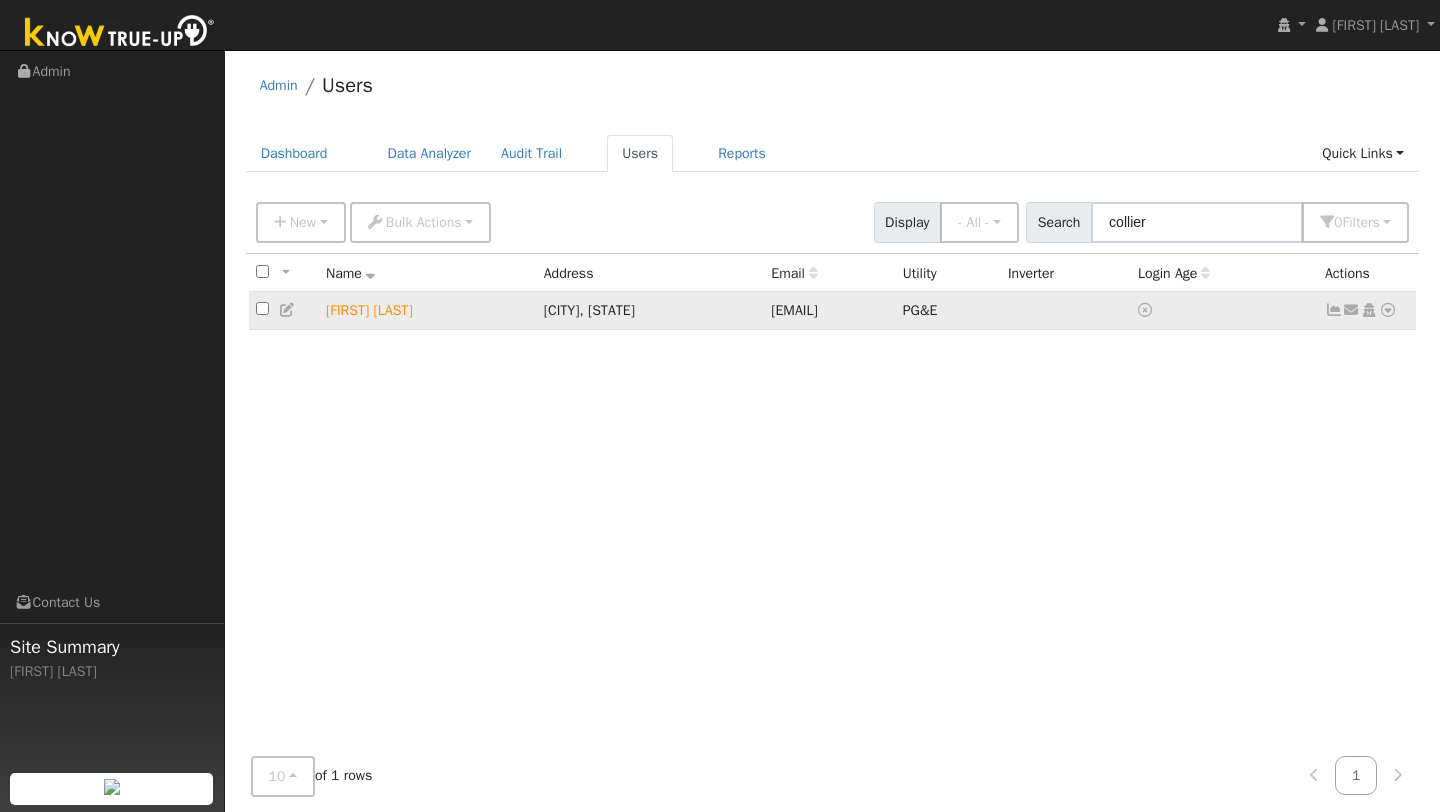 click at bounding box center [1388, 310] 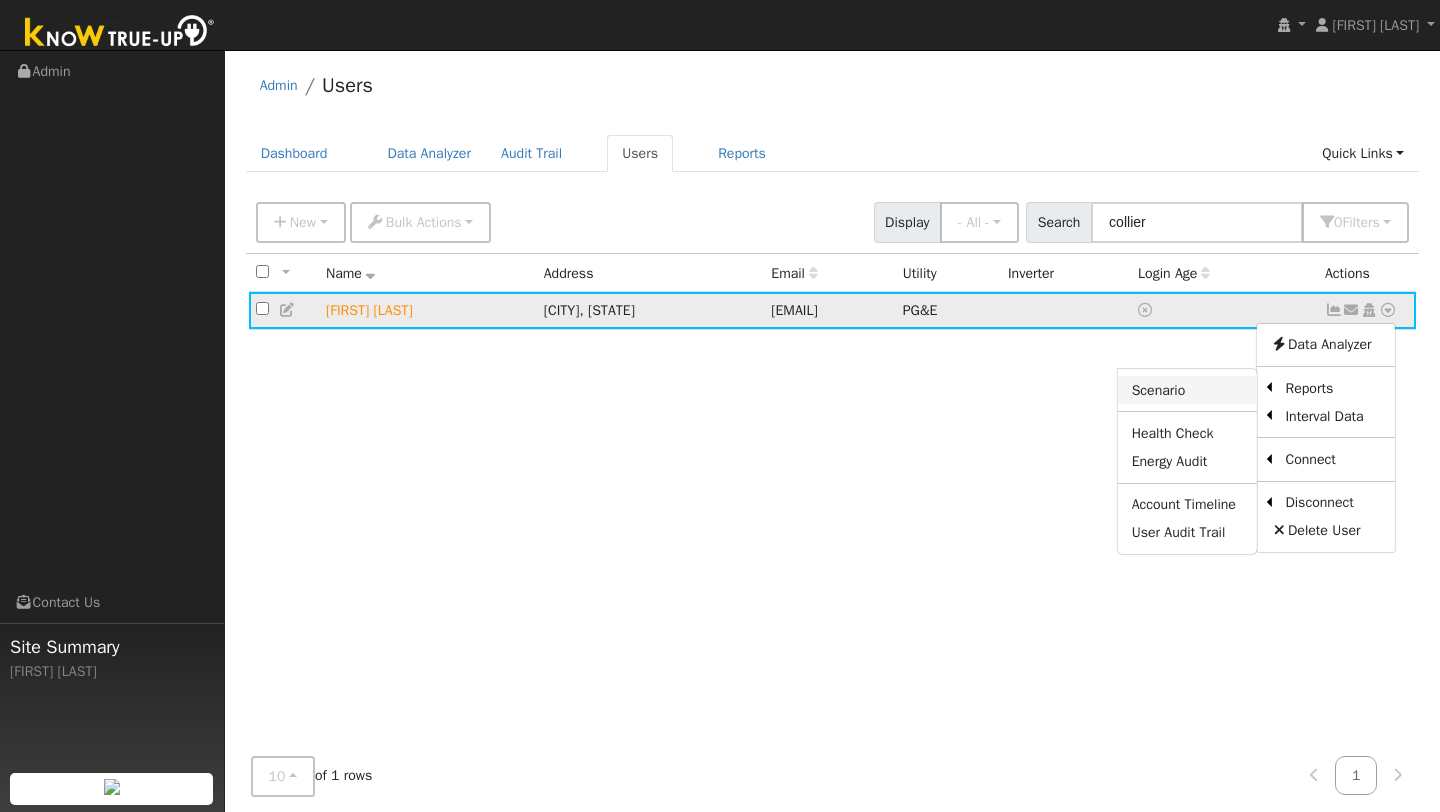 click on "Scenario" at bounding box center (1187, 390) 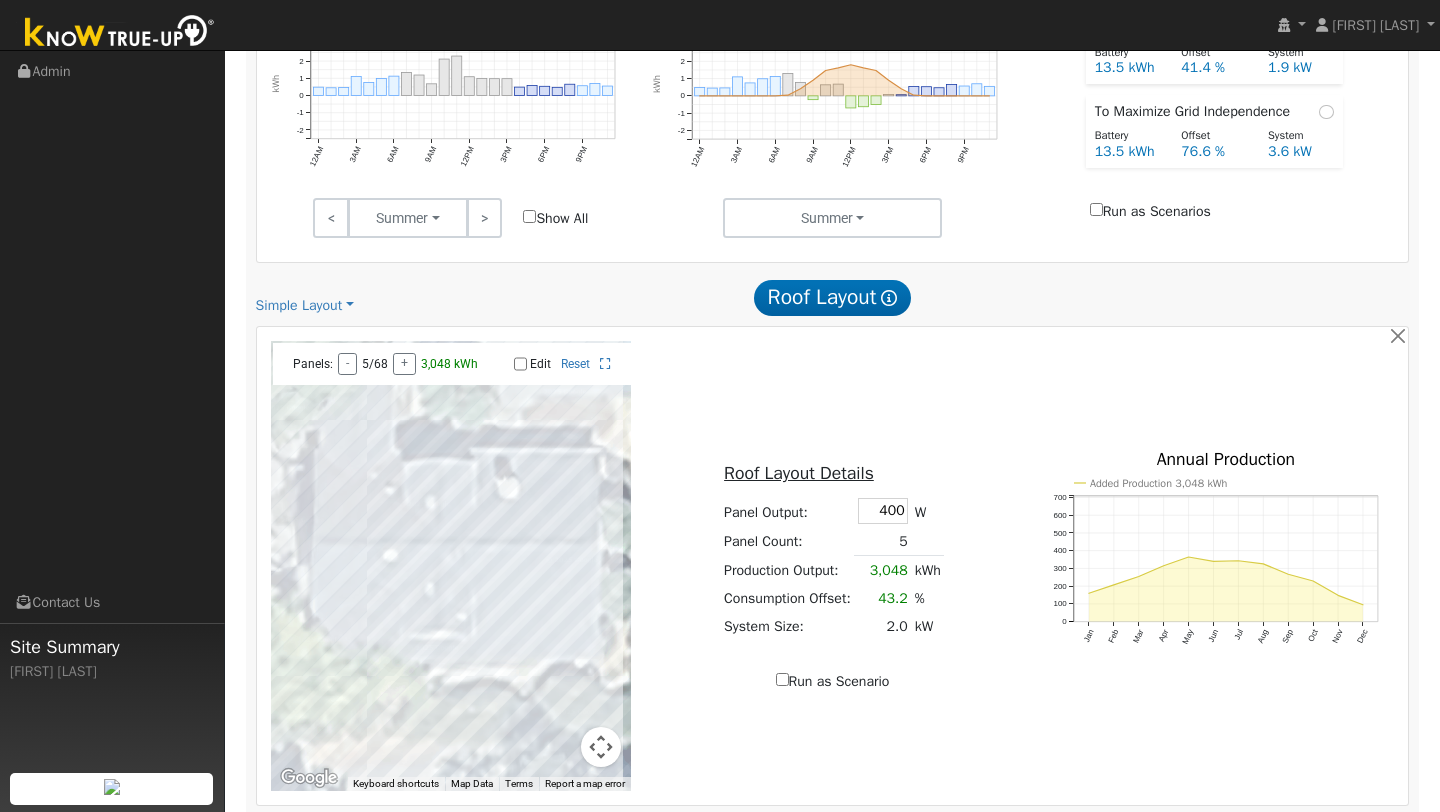scroll, scrollTop: 1061, scrollLeft: 0, axis: vertical 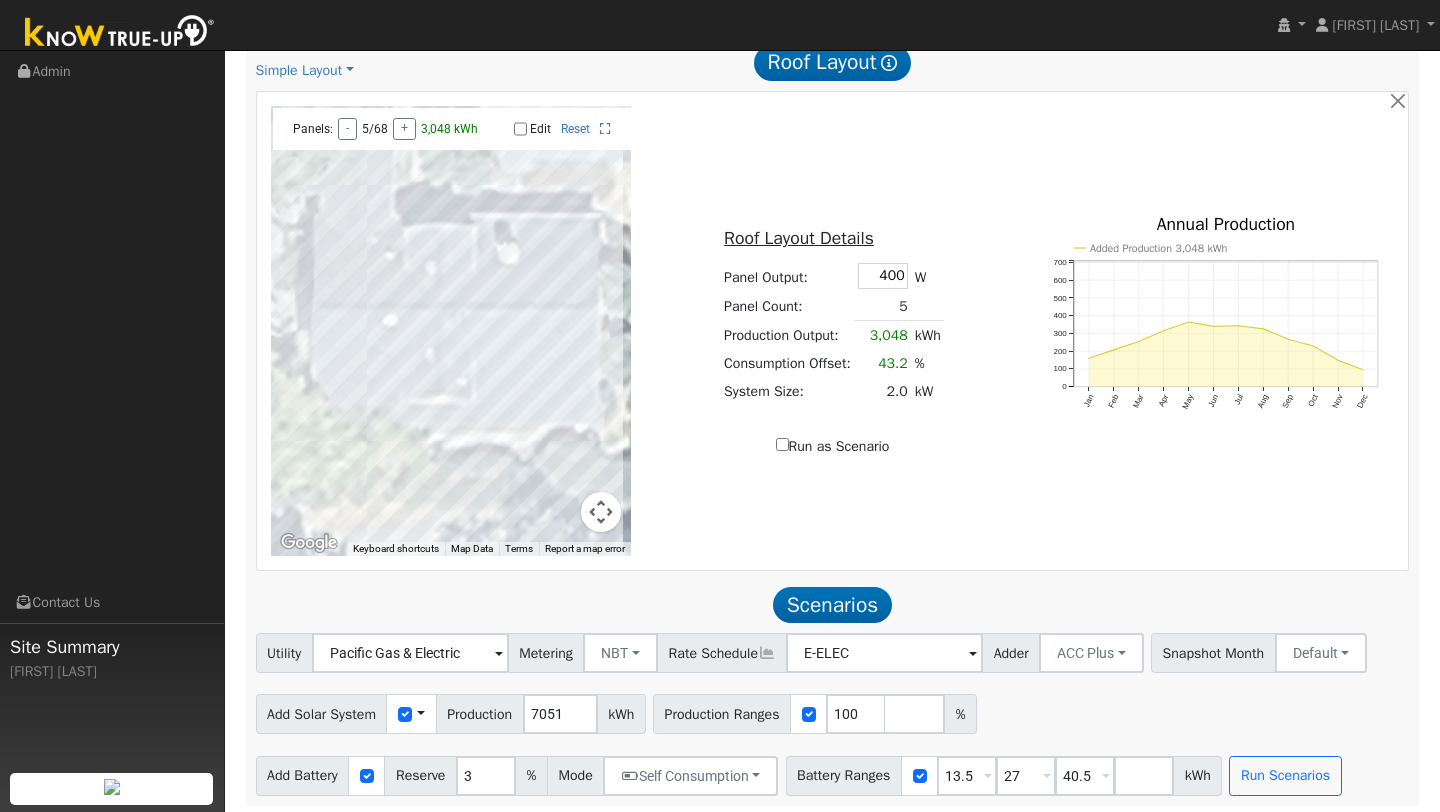 click at bounding box center (601, 512) 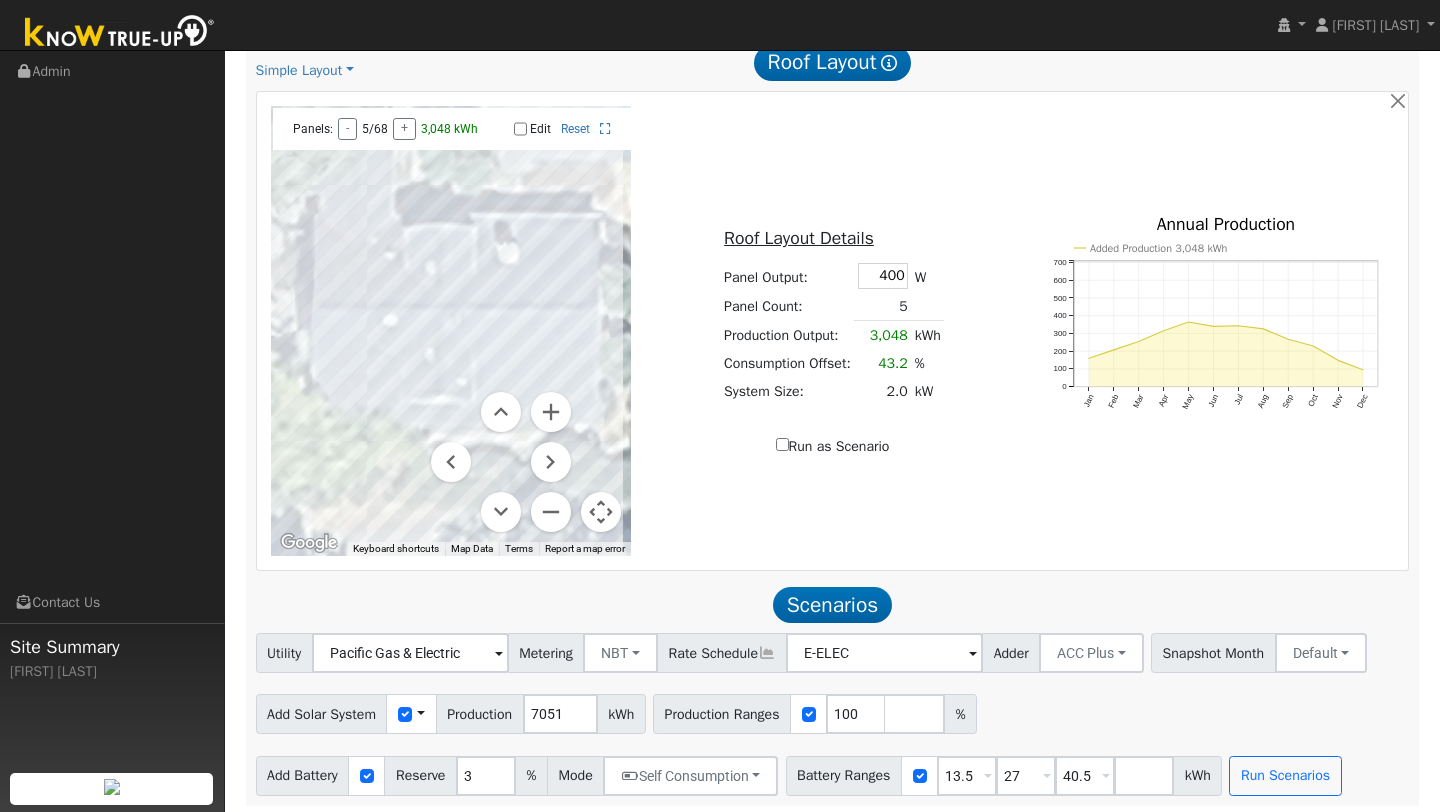 click at bounding box center [601, 512] 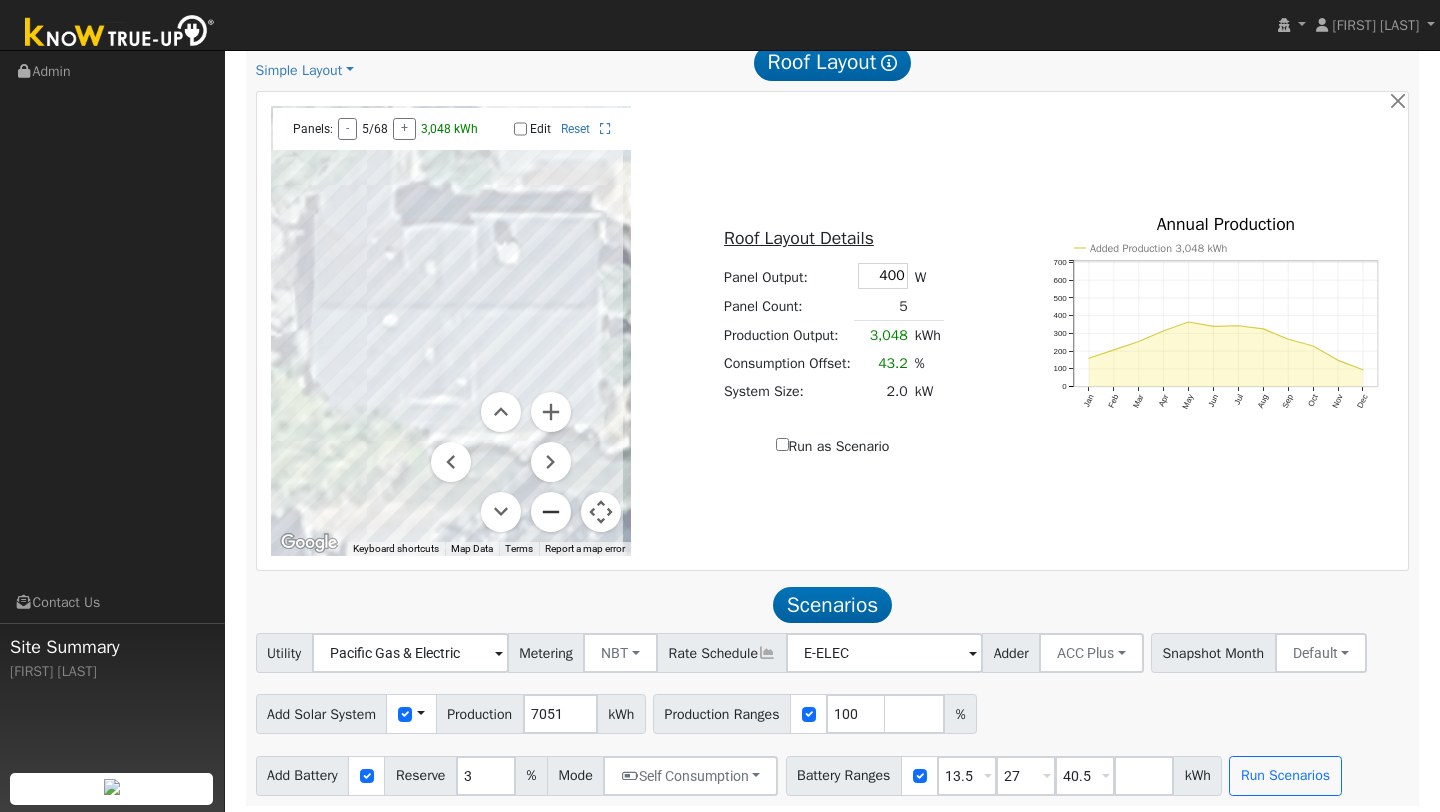 click at bounding box center (551, 512) 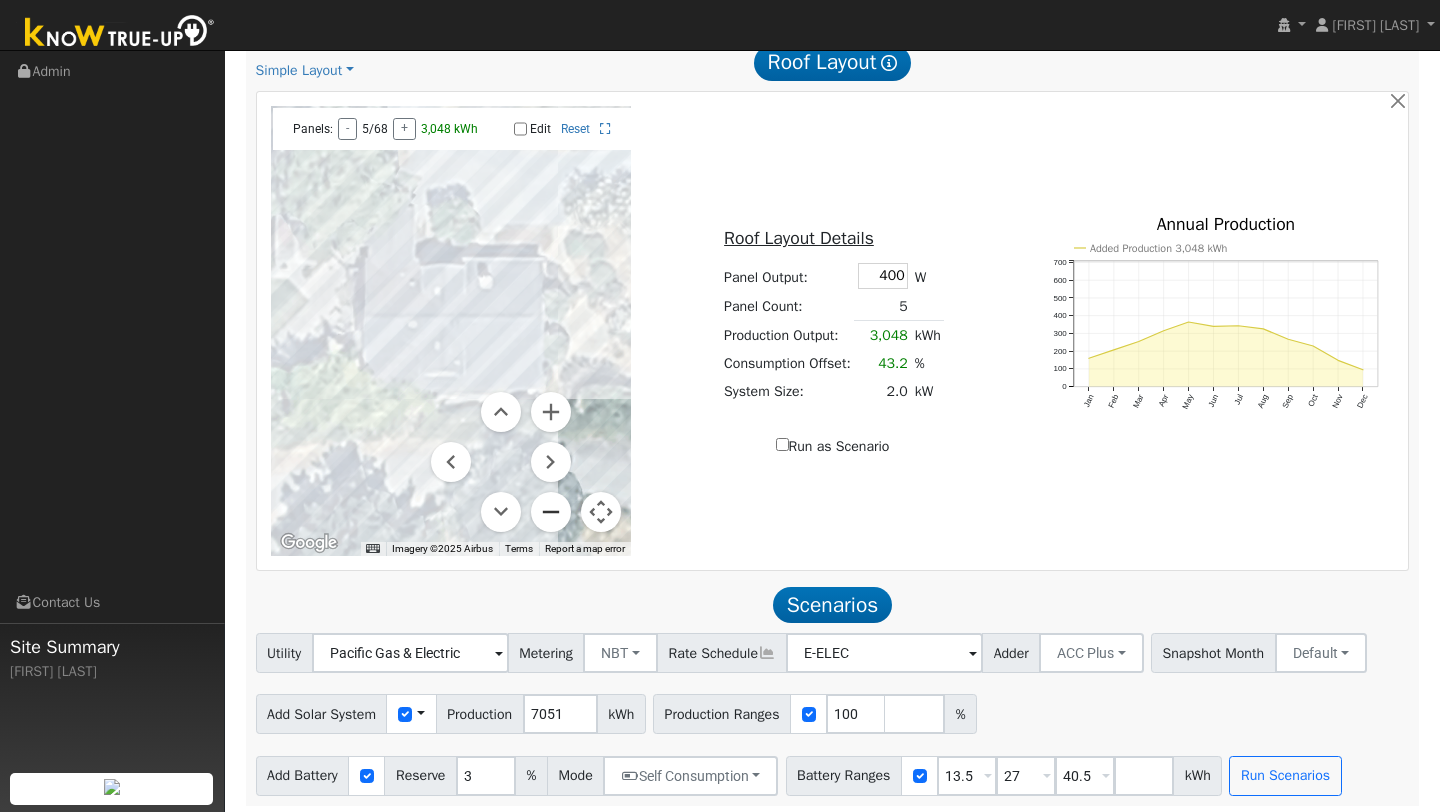 click at bounding box center (551, 512) 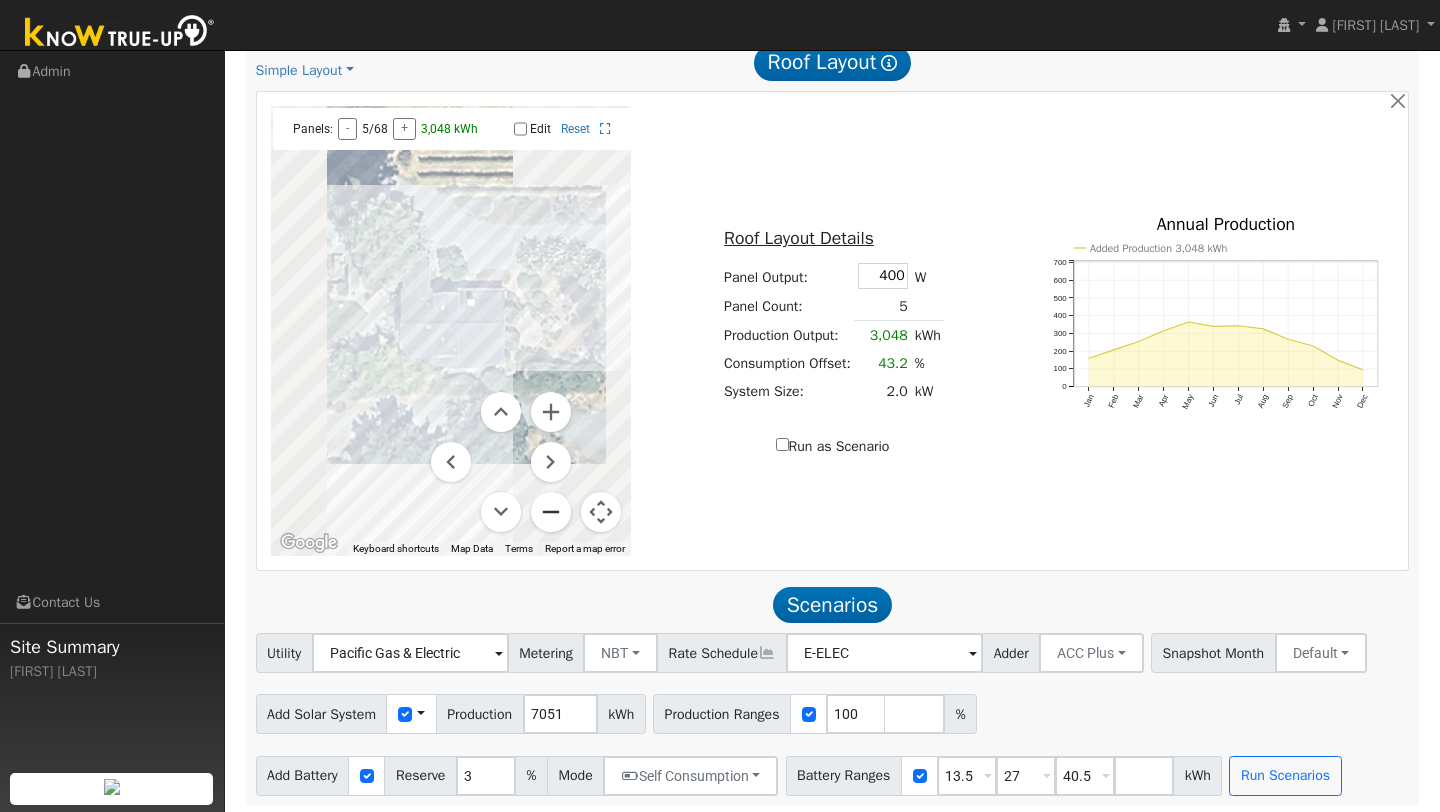 click at bounding box center [551, 512] 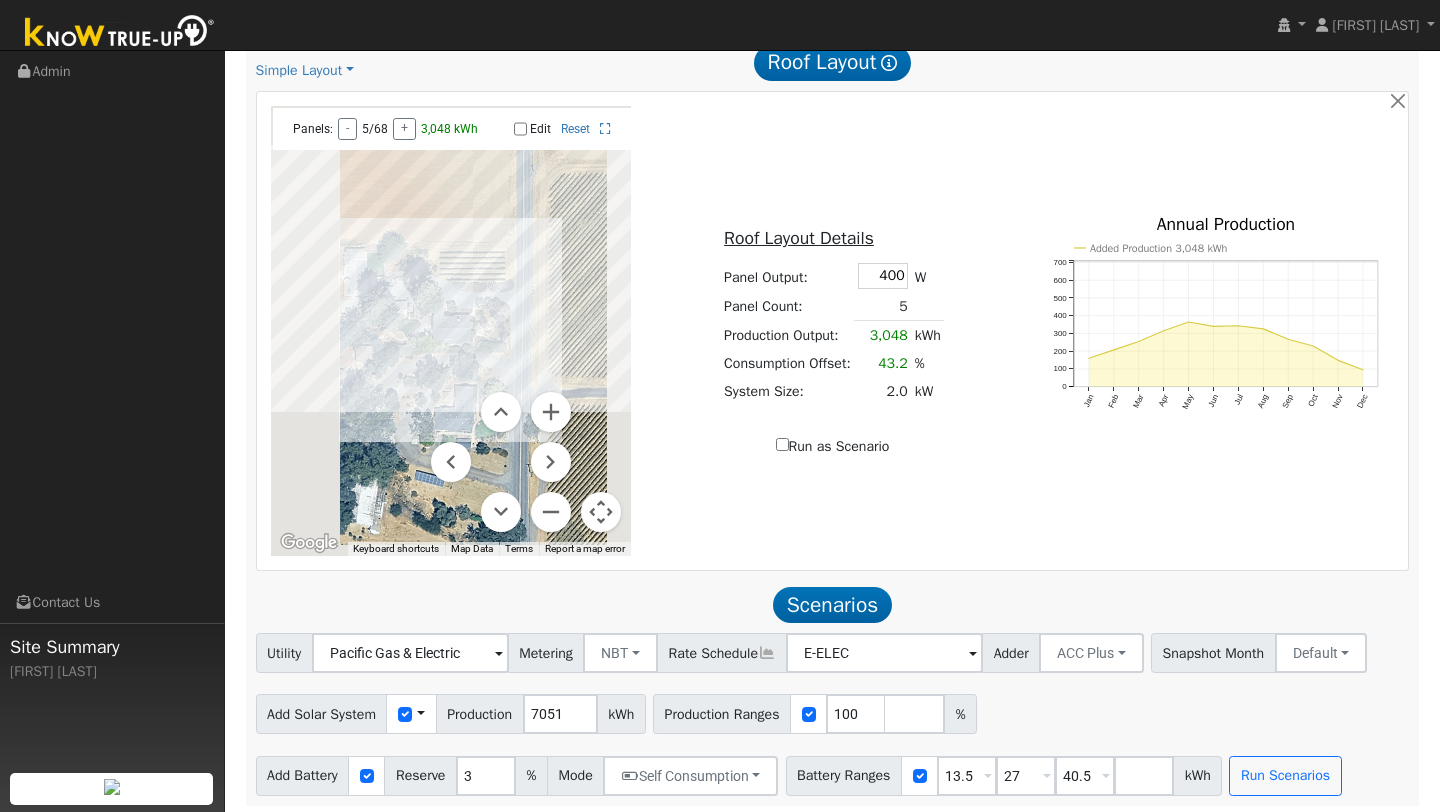 click at bounding box center [601, 512] 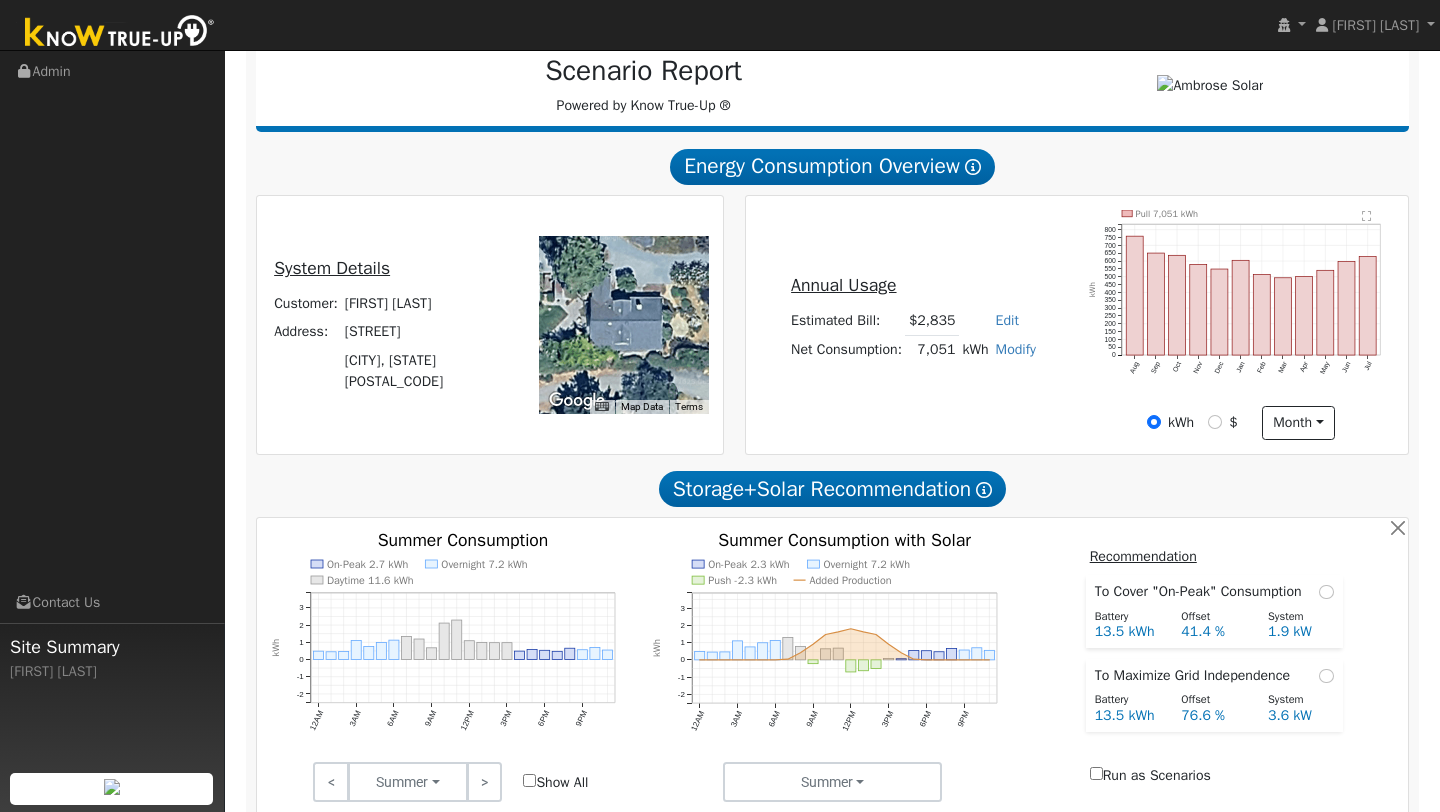 scroll, scrollTop: 0, scrollLeft: 0, axis: both 